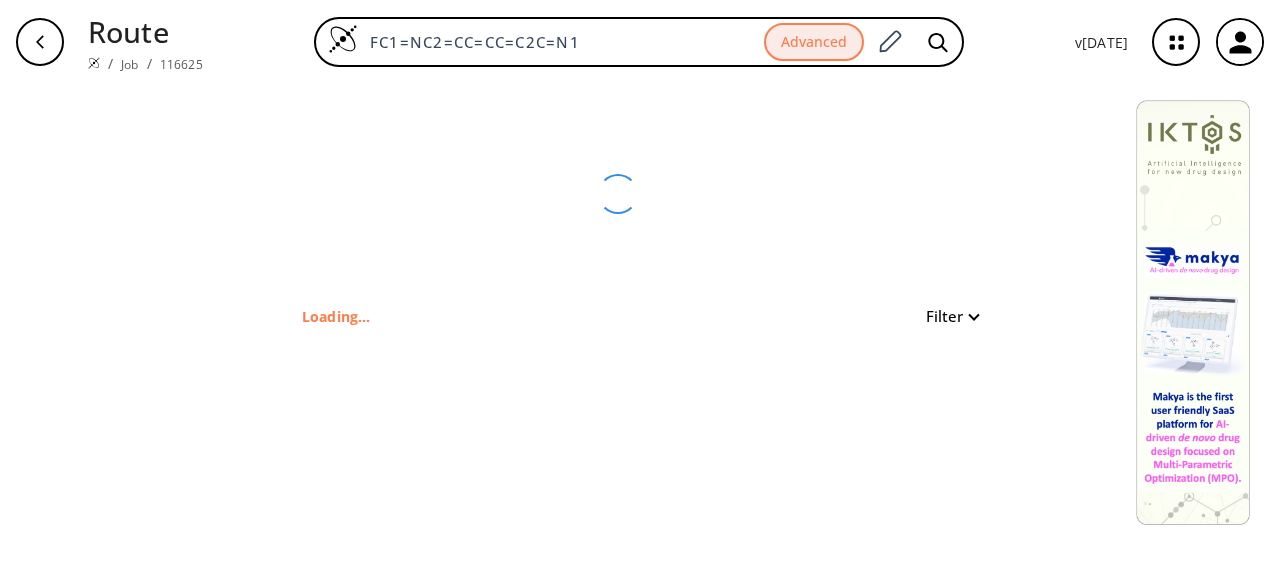 scroll, scrollTop: 0, scrollLeft: 0, axis: both 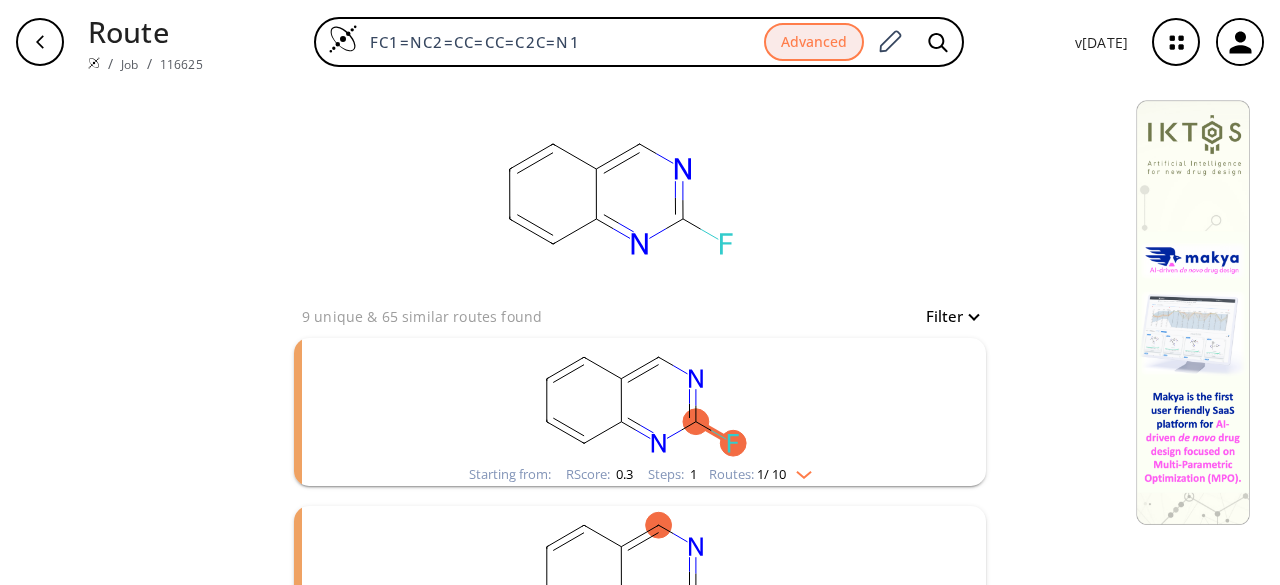 drag, startPoint x: 606, startPoint y: 35, endPoint x: 290, endPoint y: 31, distance: 316.02533 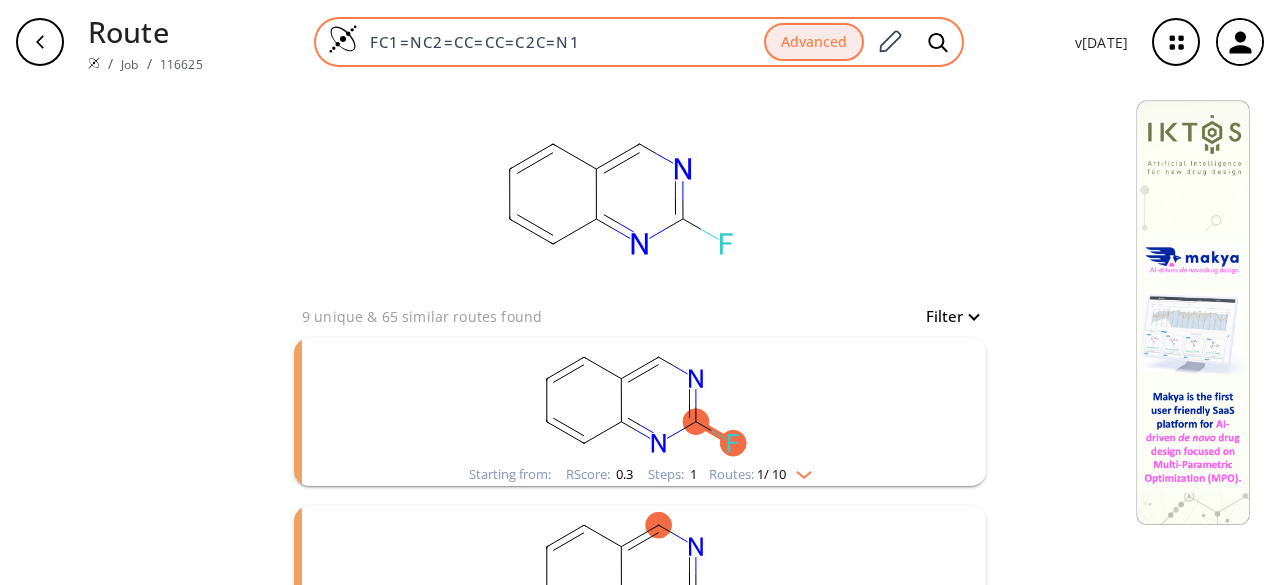 paste on "COC1=C([2H])C([2H])=C(C(OC)=O)C([2H])=C1[2H]" 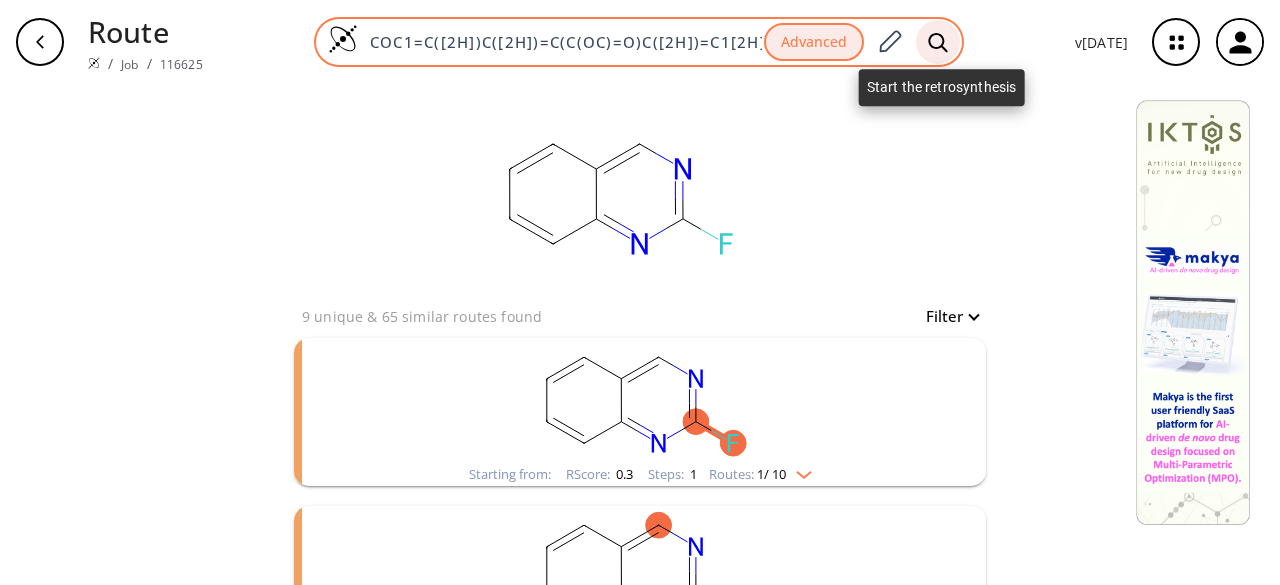 type on "COC1=C([2H])C([2H])=C(C(OC)=O)C([2H])=C1[2H]" 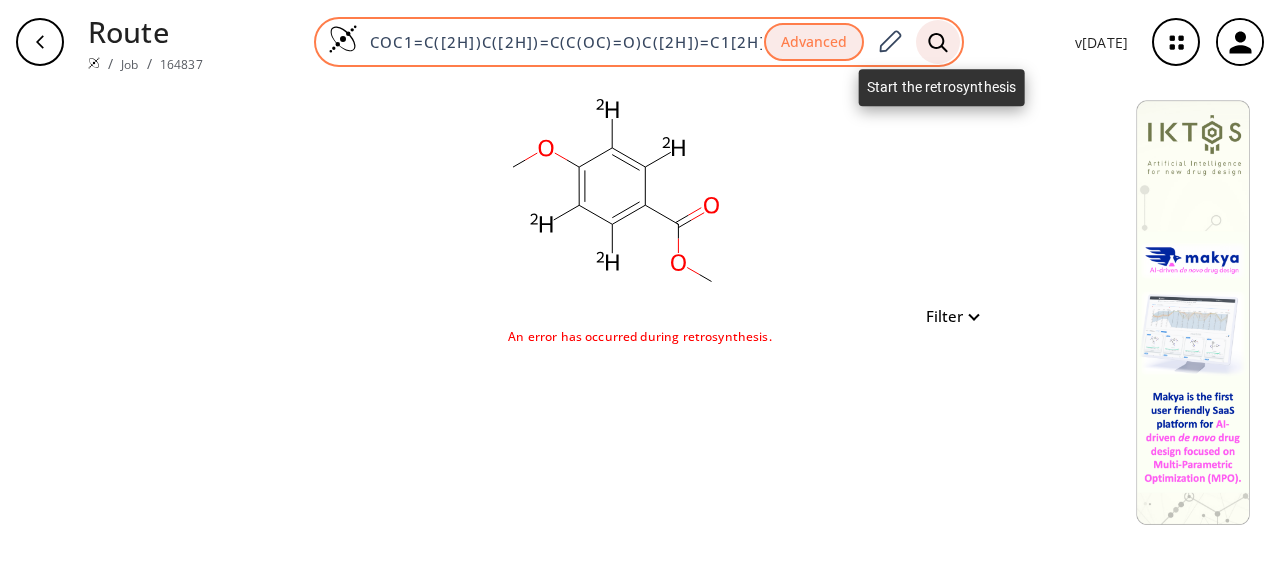 click 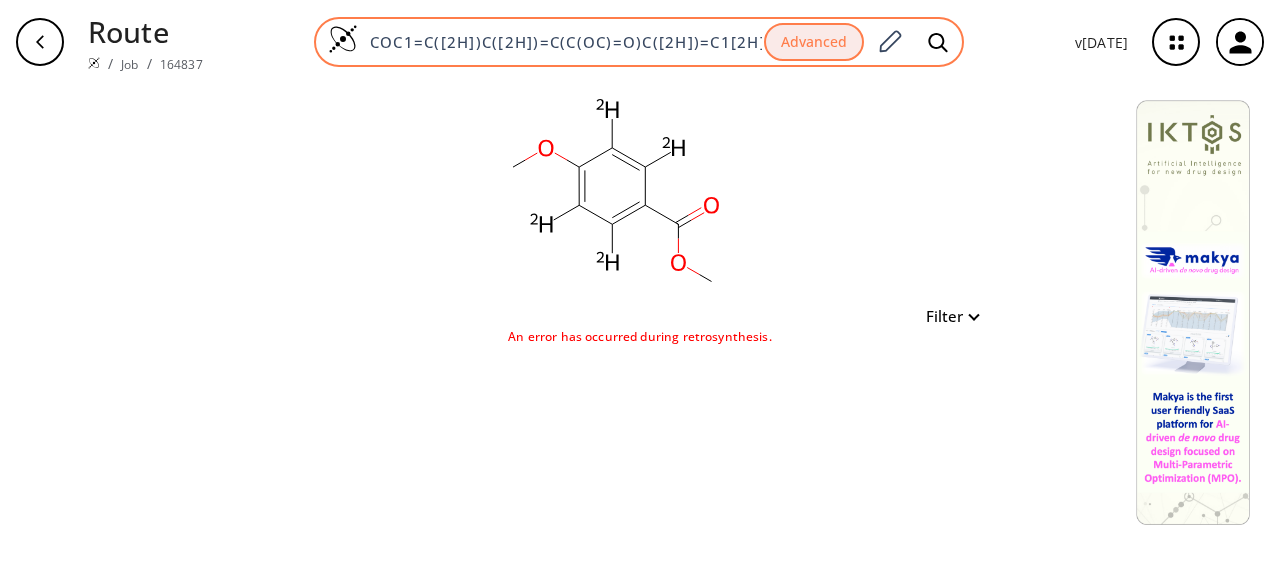 drag, startPoint x: 375, startPoint y: 40, endPoint x: 912, endPoint y: 49, distance: 537.07544 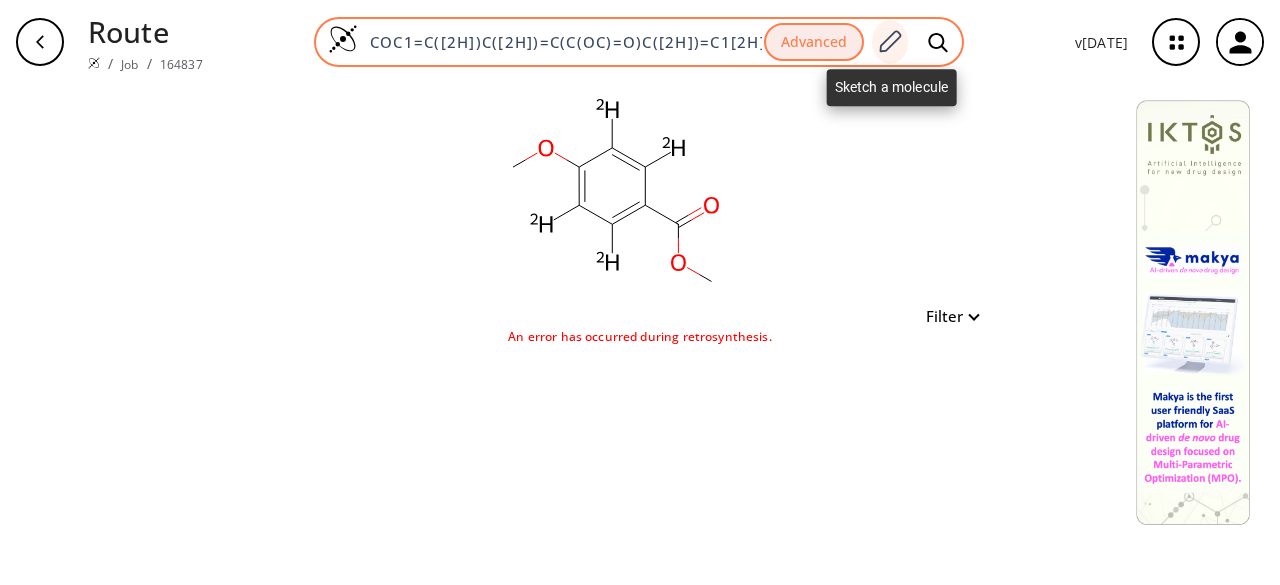 paste on "OC1=C([2H])C([2H])=C(C(O" 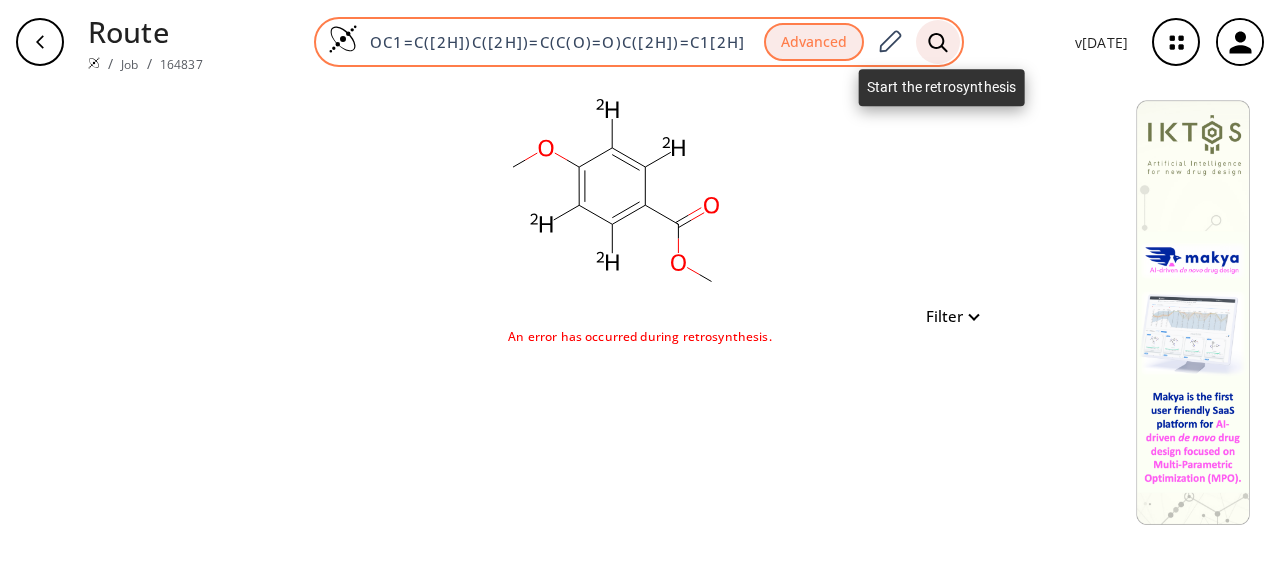type on "OC1=C([2H])C([2H])=C(C(O)=O)C([2H])=C1[2H]" 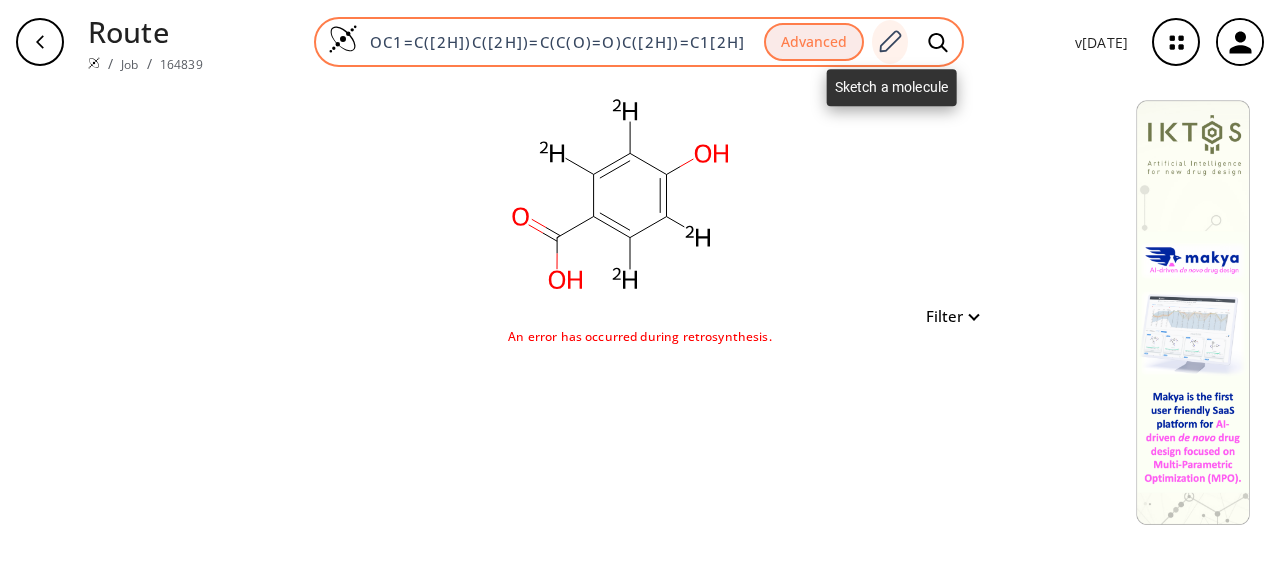 click 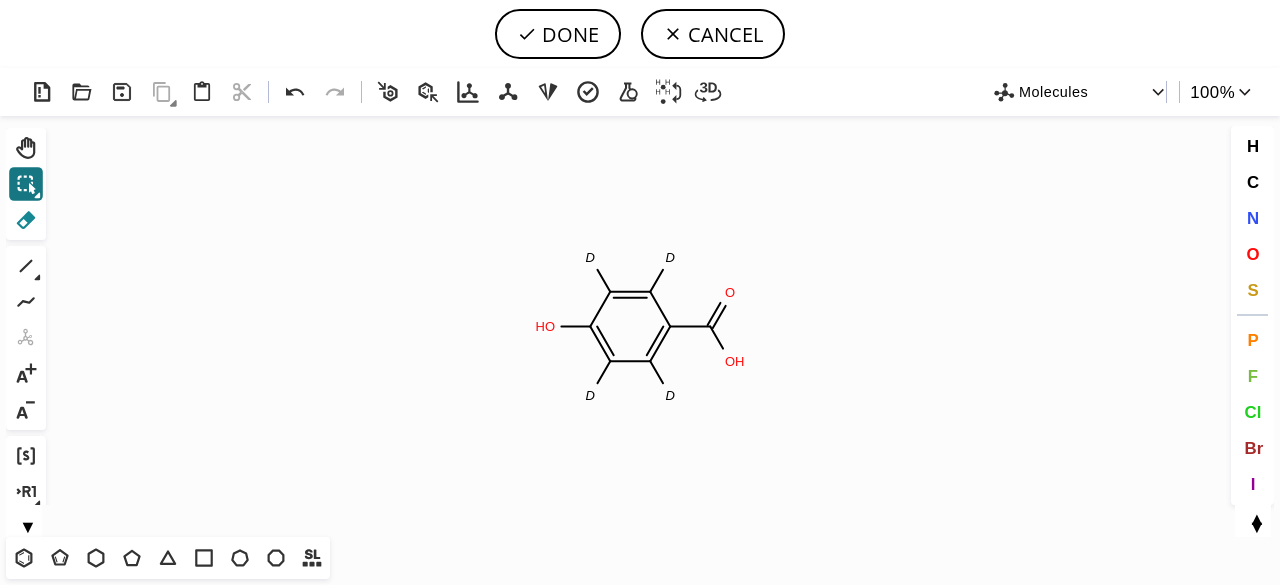 click 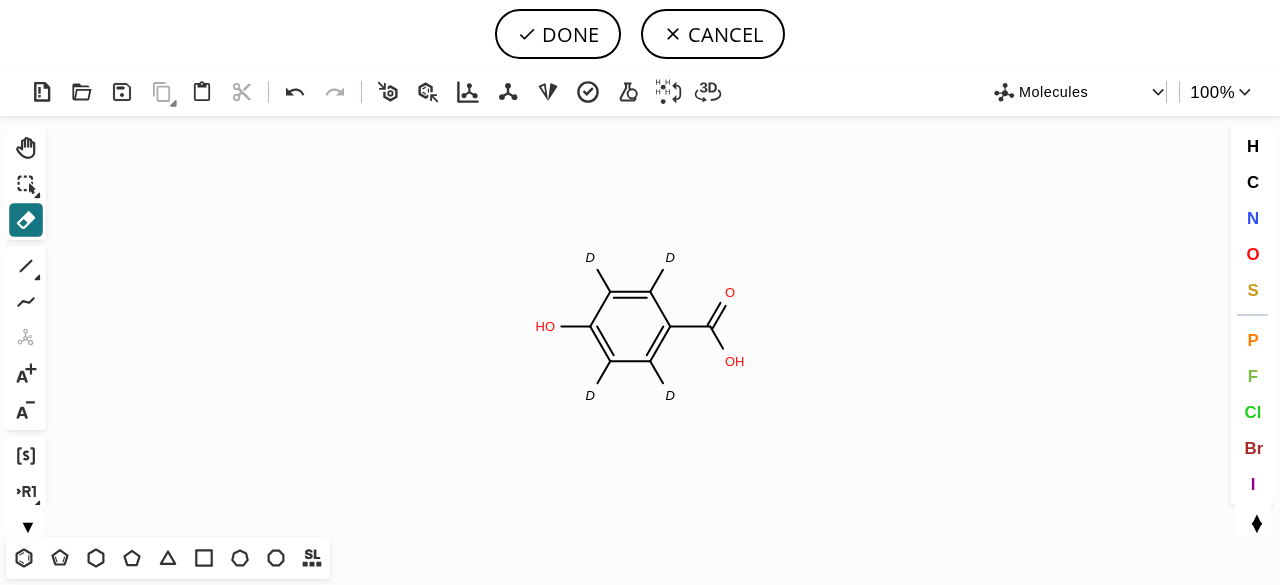 click on "▲" at bounding box center (1256, 516) 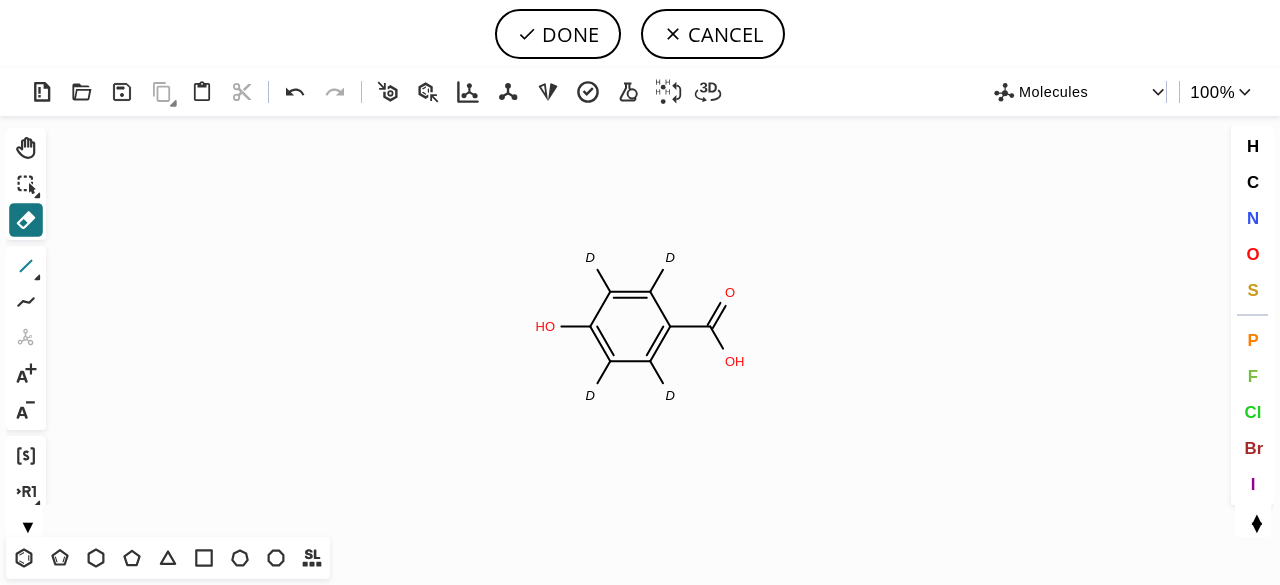 click 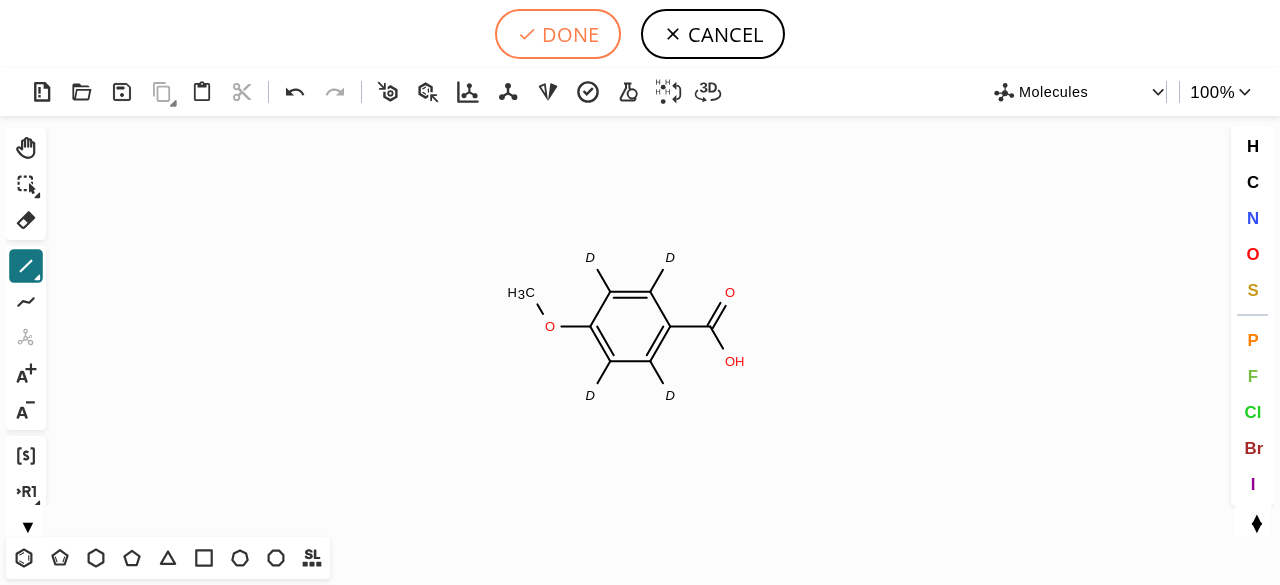 click on "DONE" at bounding box center [558, 34] 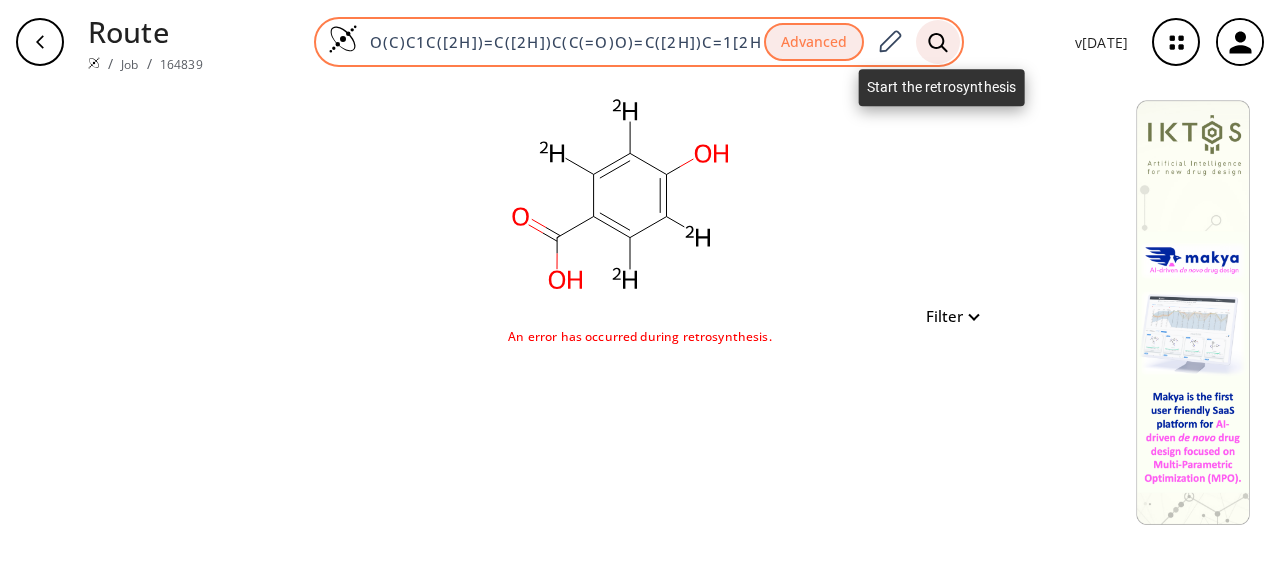 click 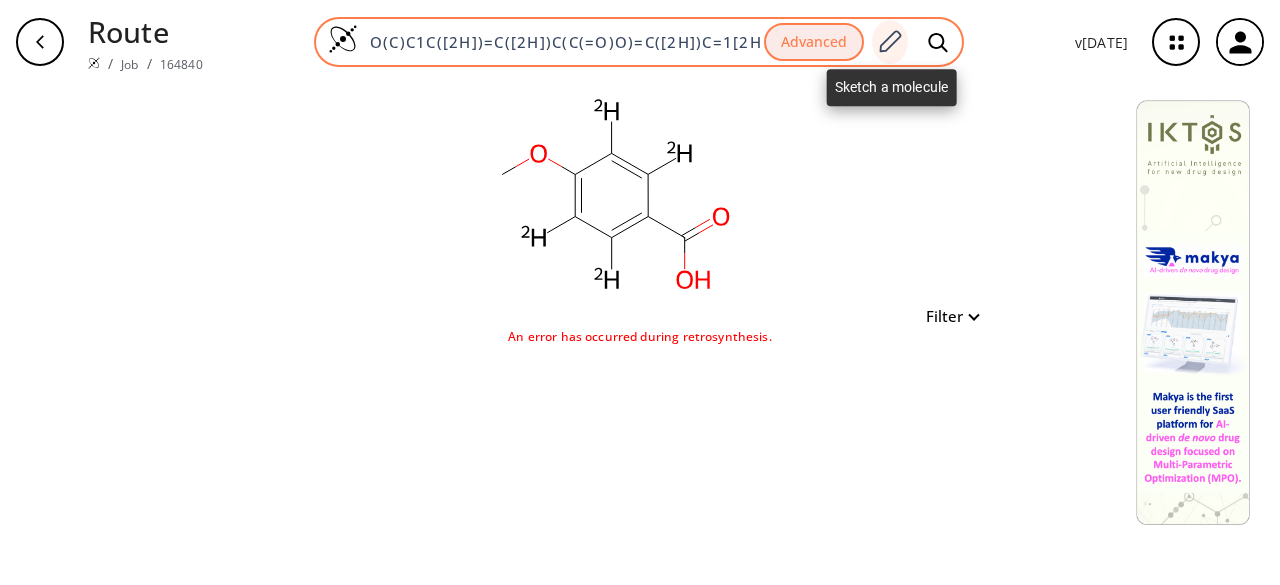 click 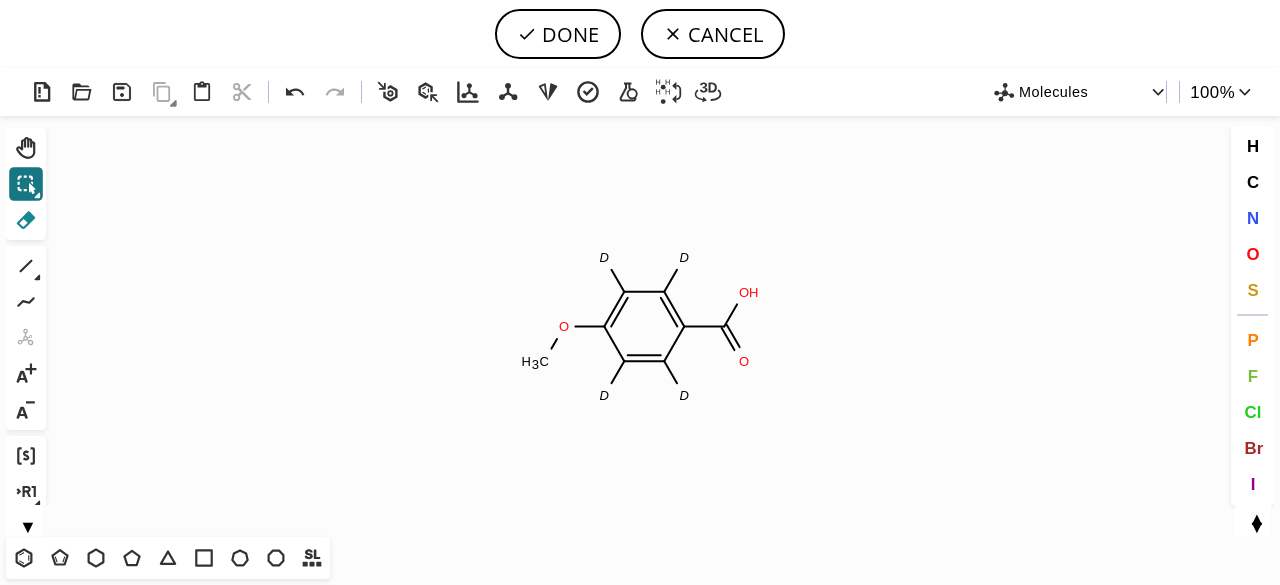 click 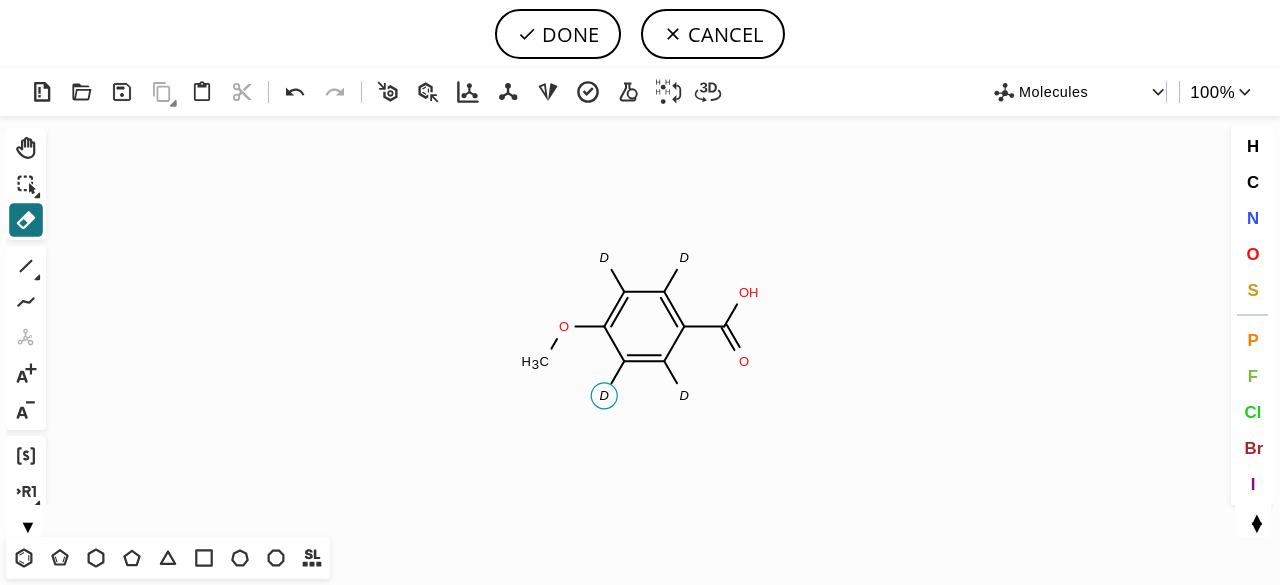 drag, startPoint x: 598, startPoint y: 393, endPoint x: 676, endPoint y: 408, distance: 79.429214 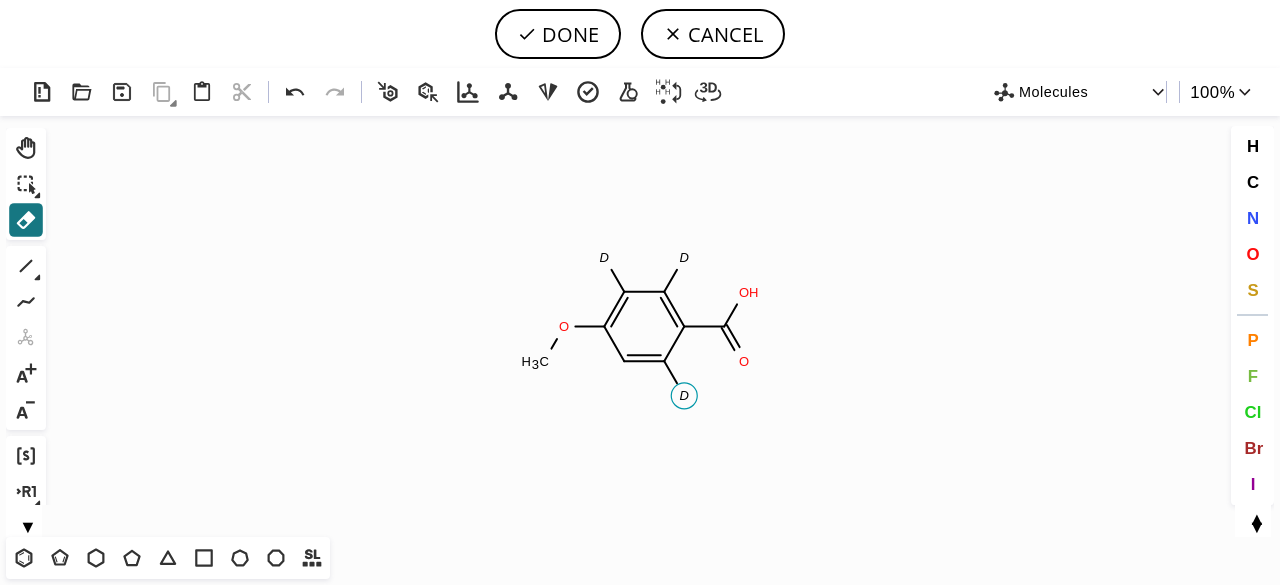 click 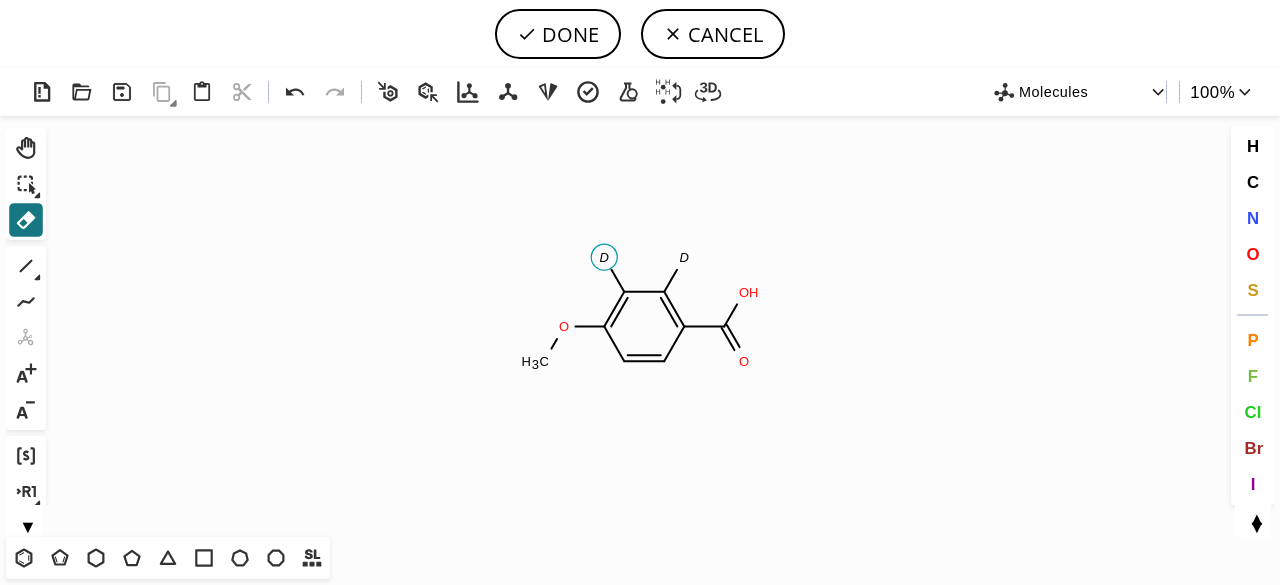click 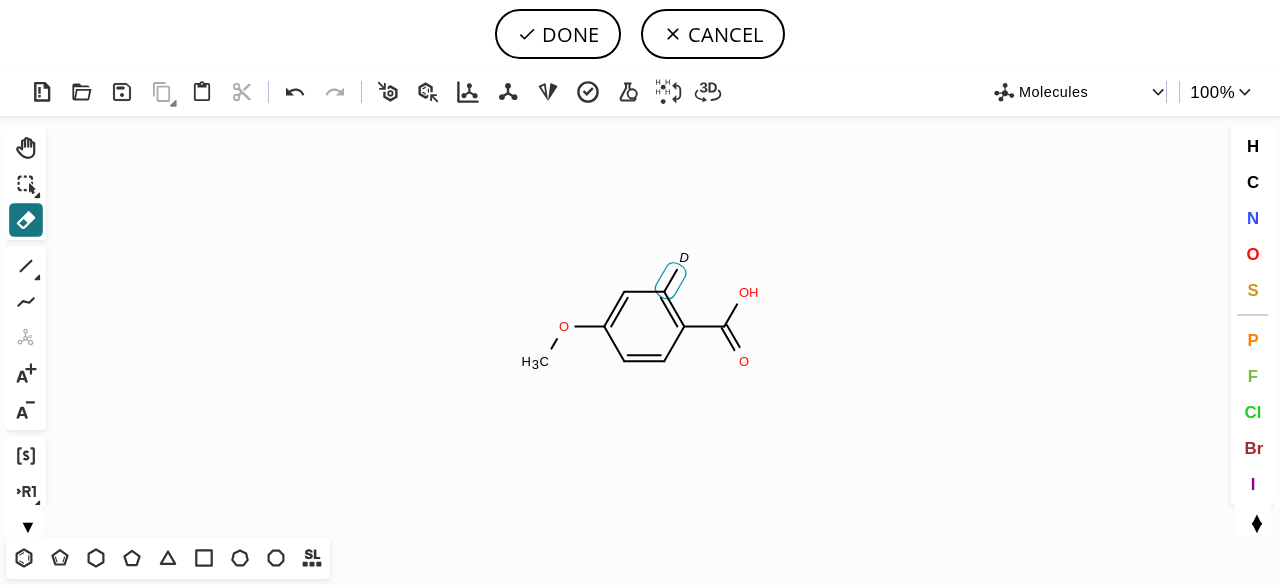 click 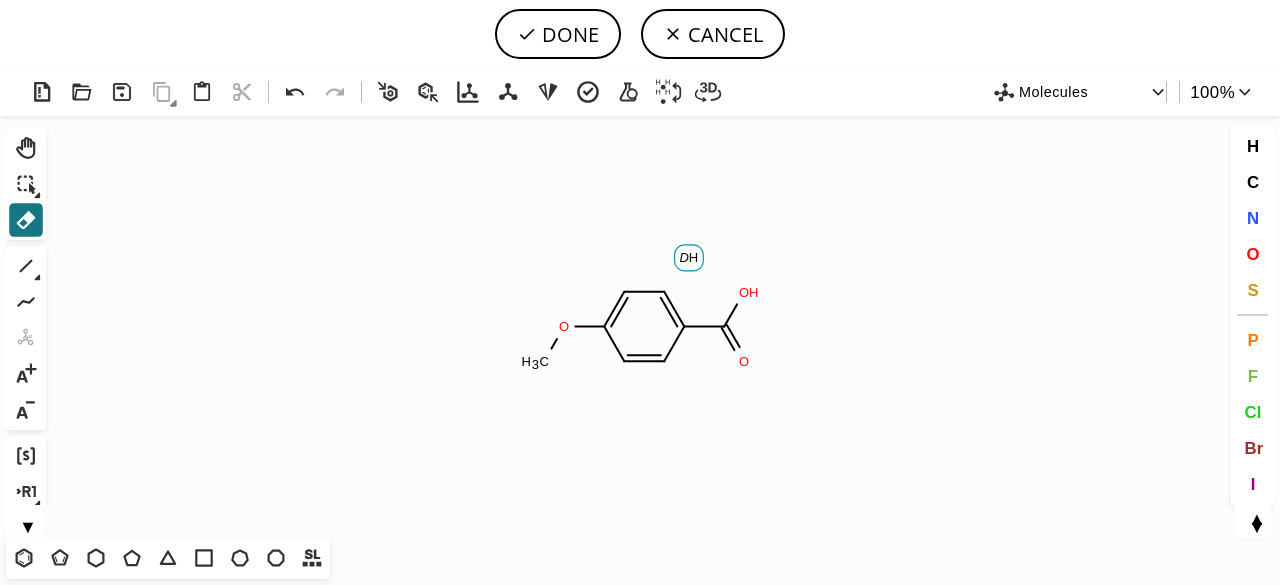 click on "H" 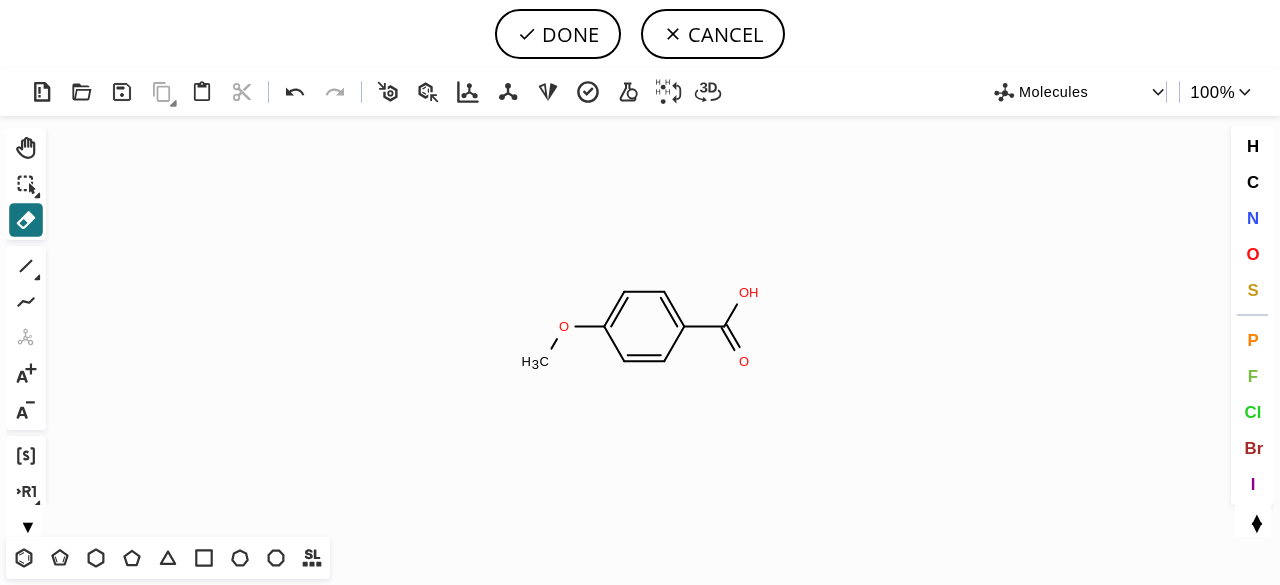 drag, startPoint x: 28, startPoint y: 263, endPoint x: 300, endPoint y: 268, distance: 272.04596 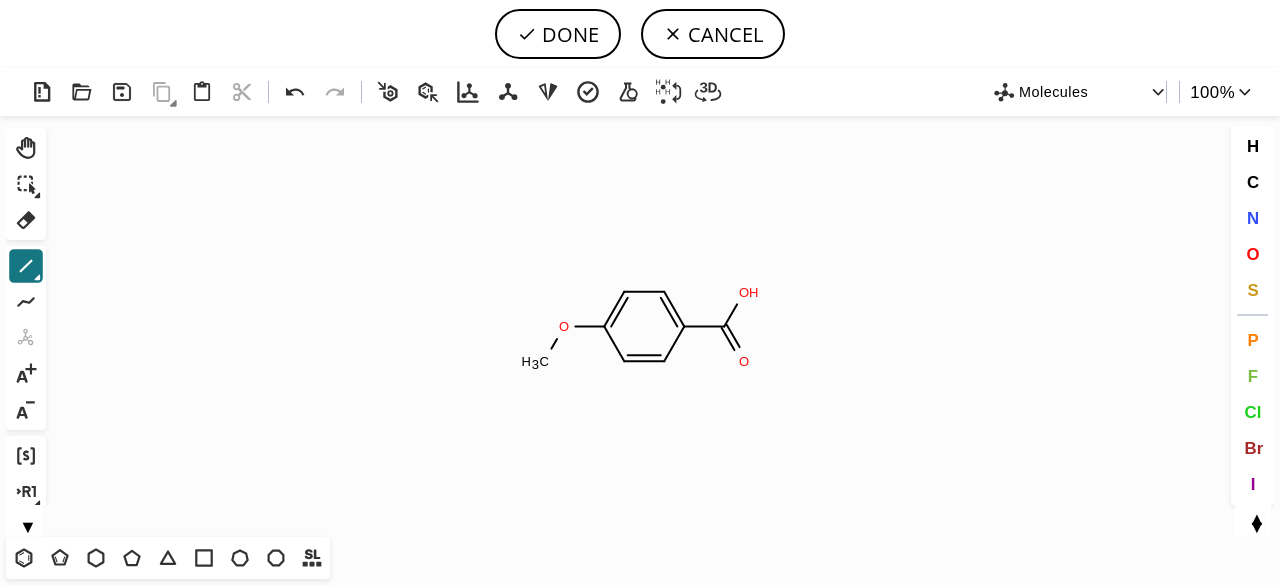 drag, startPoint x: 744, startPoint y: 297, endPoint x: 742, endPoint y: 307, distance: 10.198039 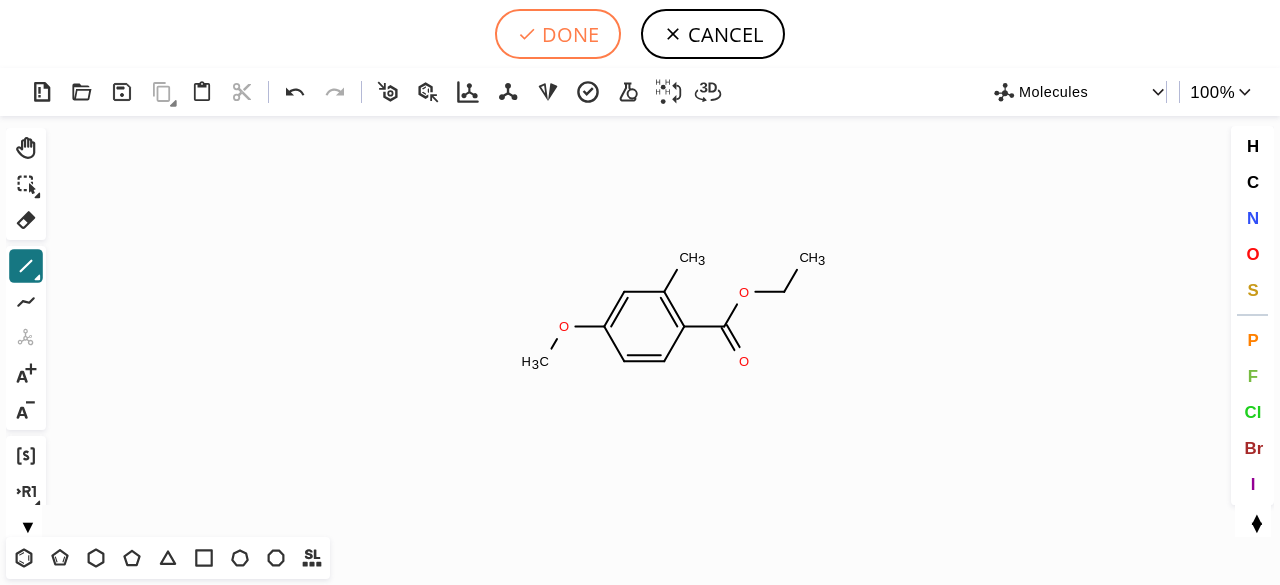 click on "DONE" at bounding box center (558, 34) 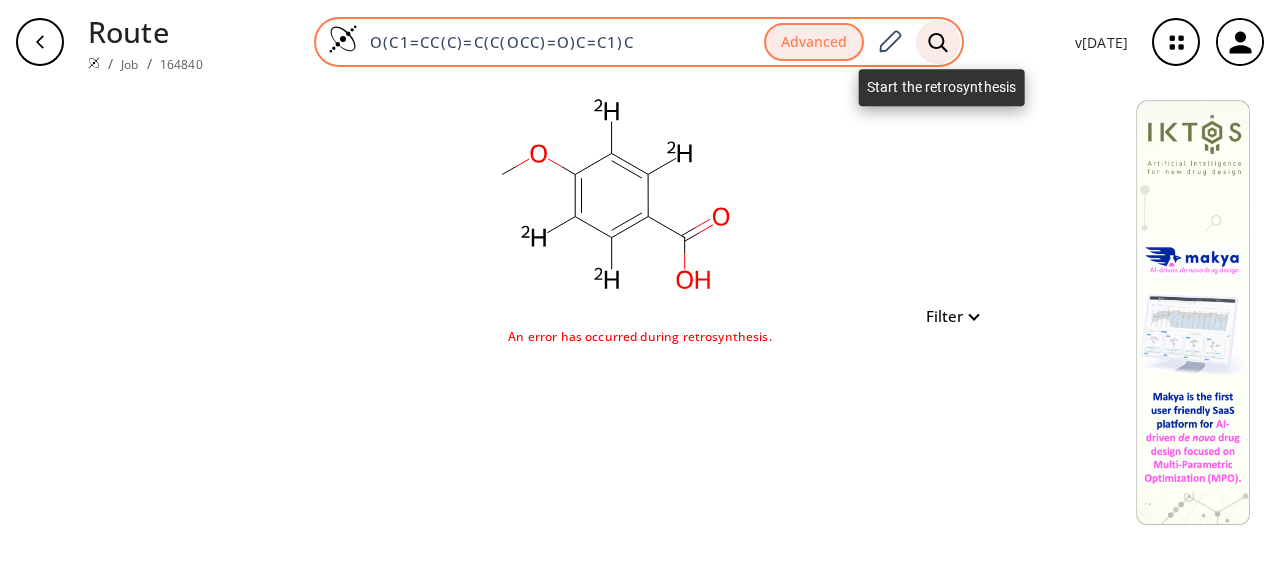 click 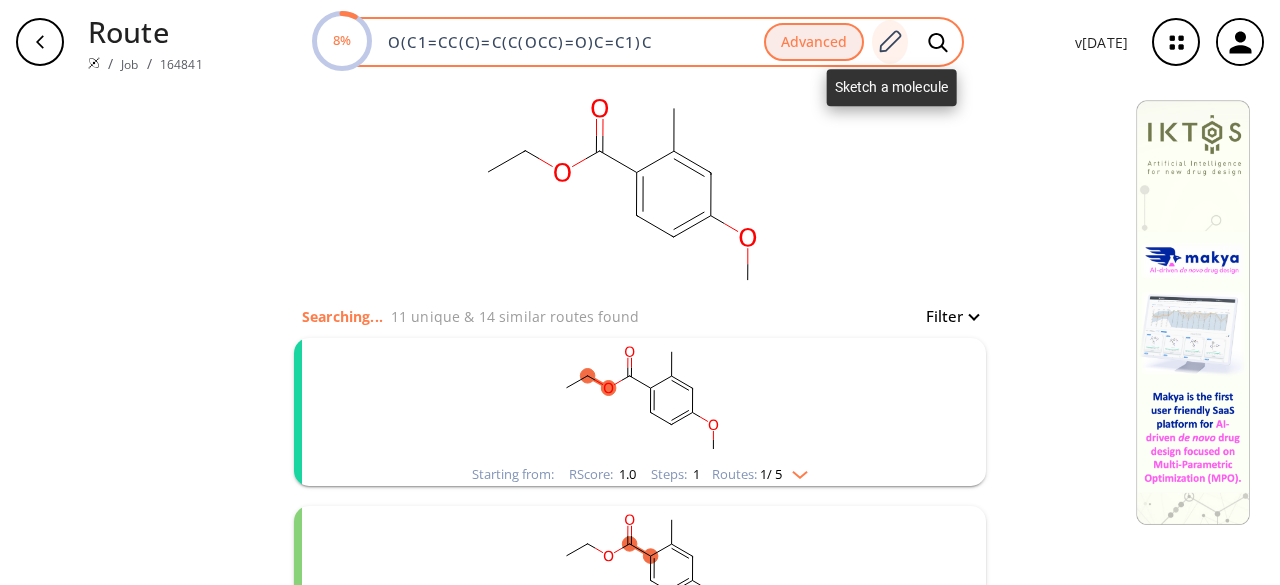 click 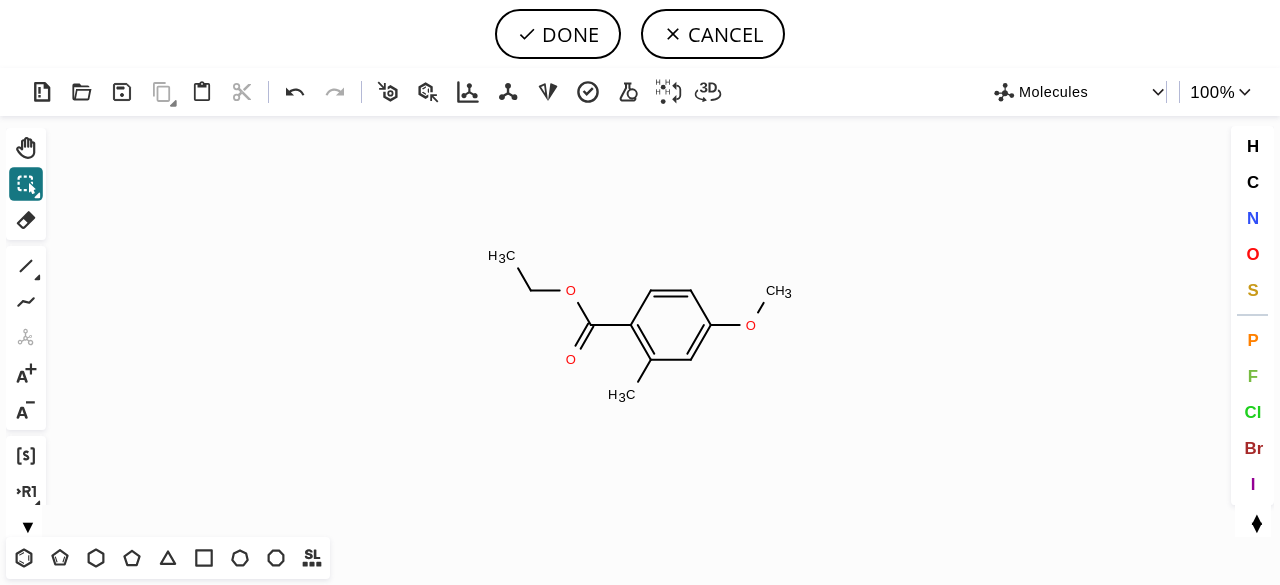 click on "▲" at bounding box center [1256, 516] 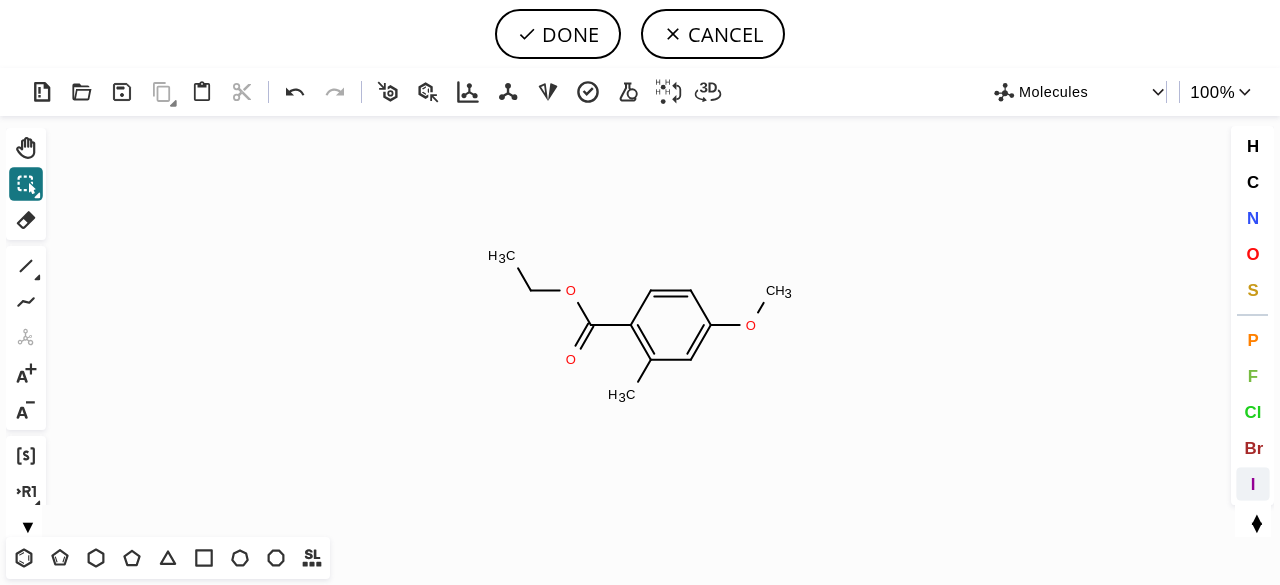 click on "I" at bounding box center [1253, 484] 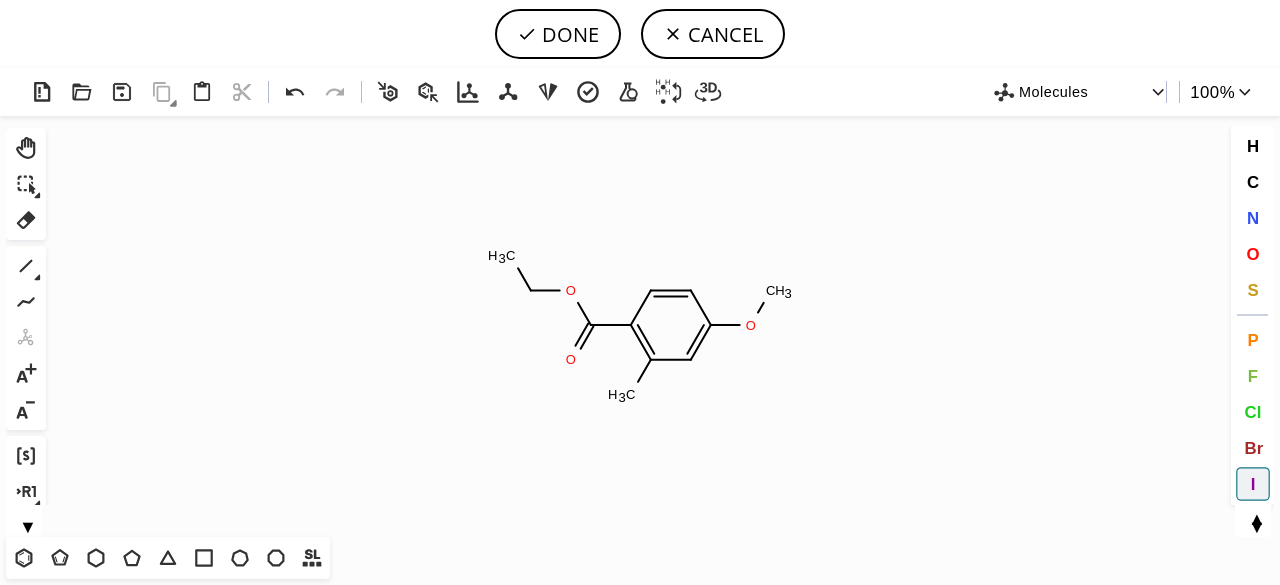 click on "▲" at bounding box center [1256, 516] 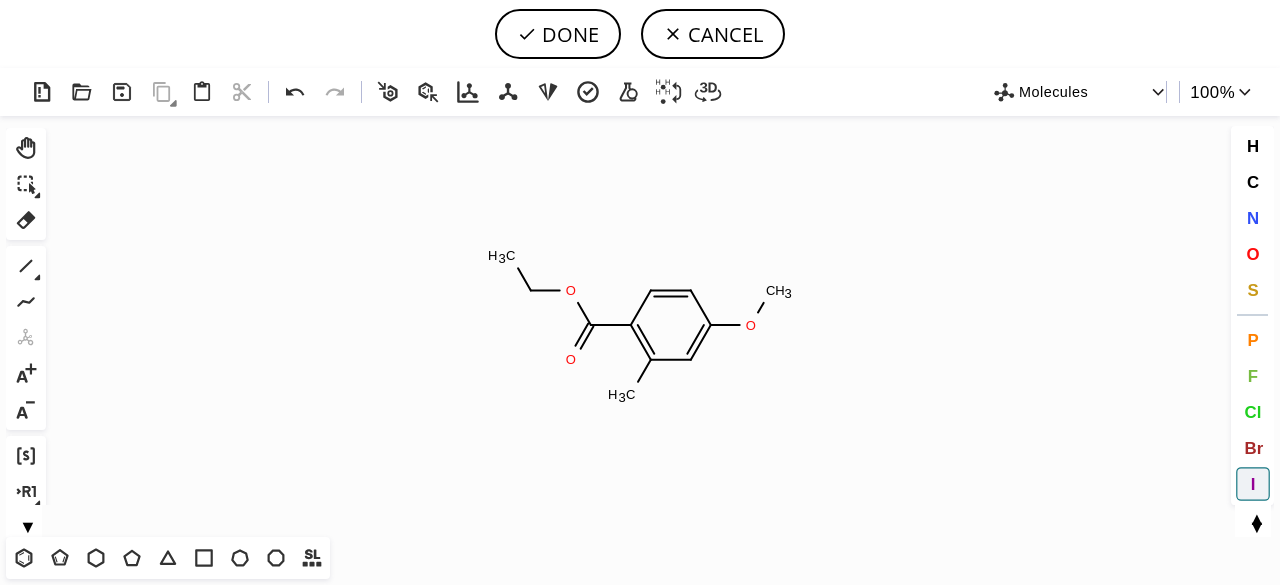 click on "▲" at bounding box center [1256, 516] 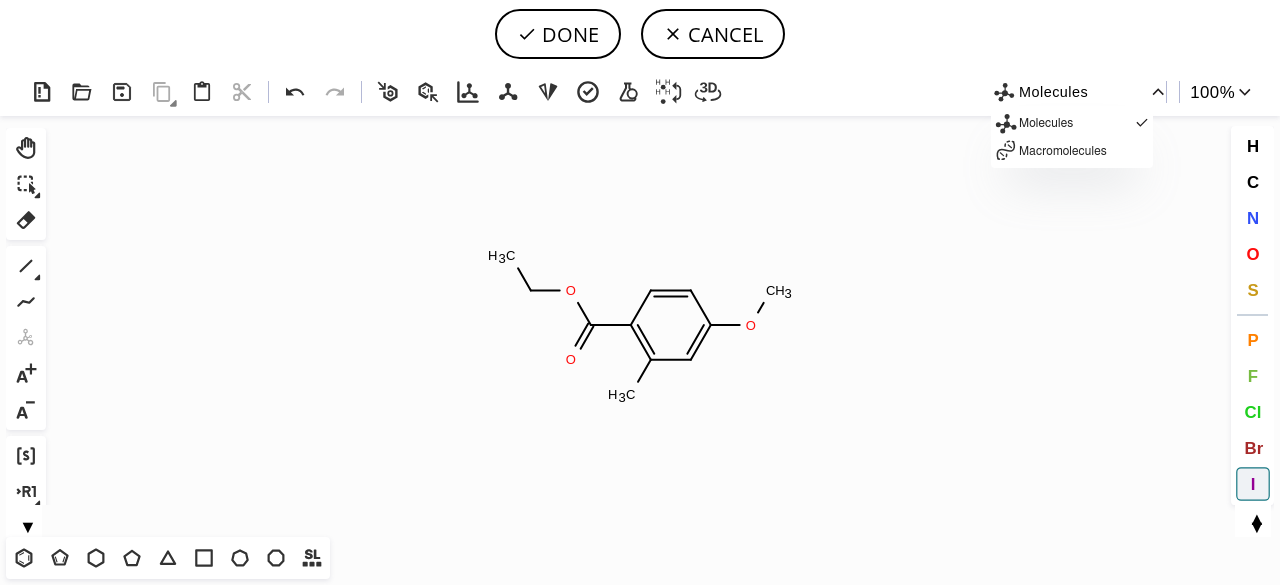 click at bounding box center (640, 292) 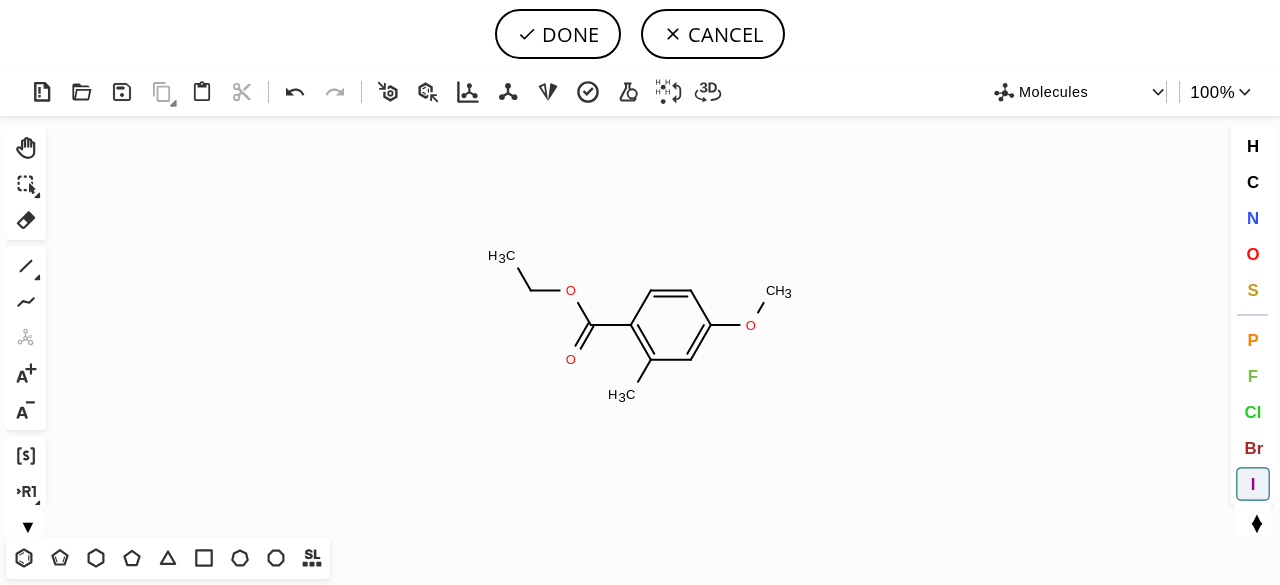click at bounding box center (1252, 315) 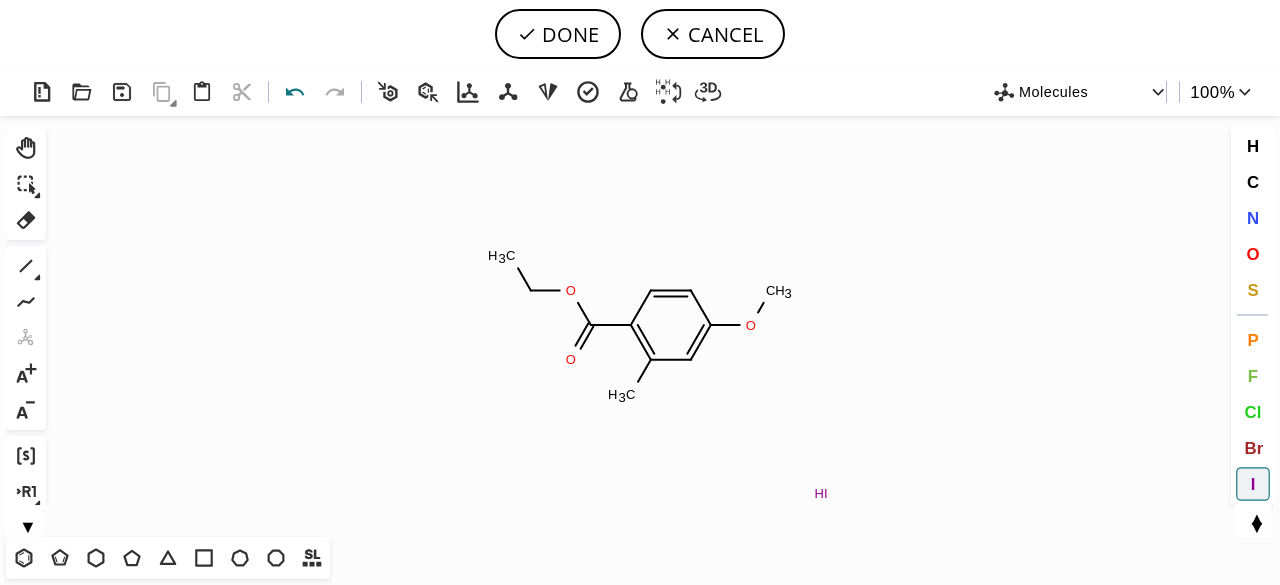 click 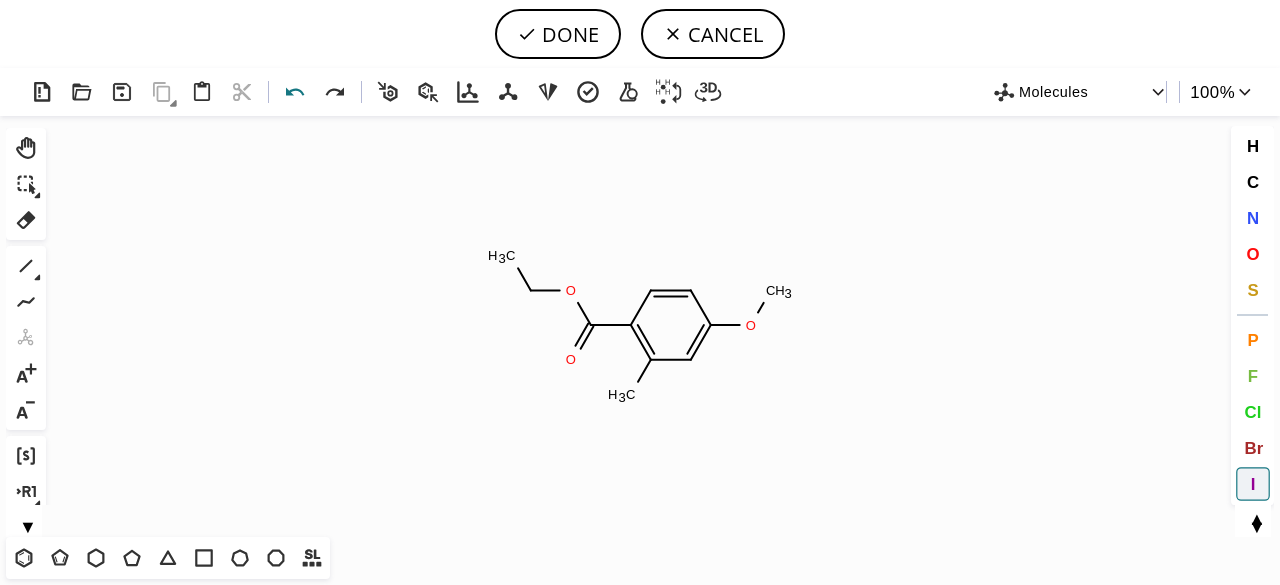 click 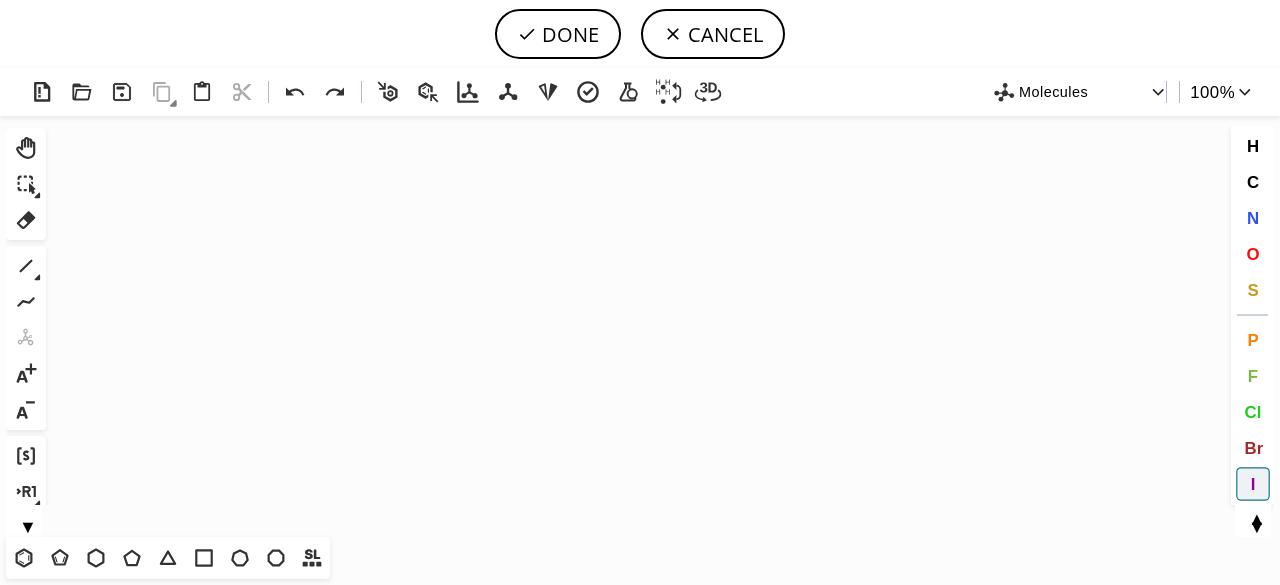 type on "OC1=C([2H])C([2H])=C(C(O)=O)C([2H])=C1[2H]" 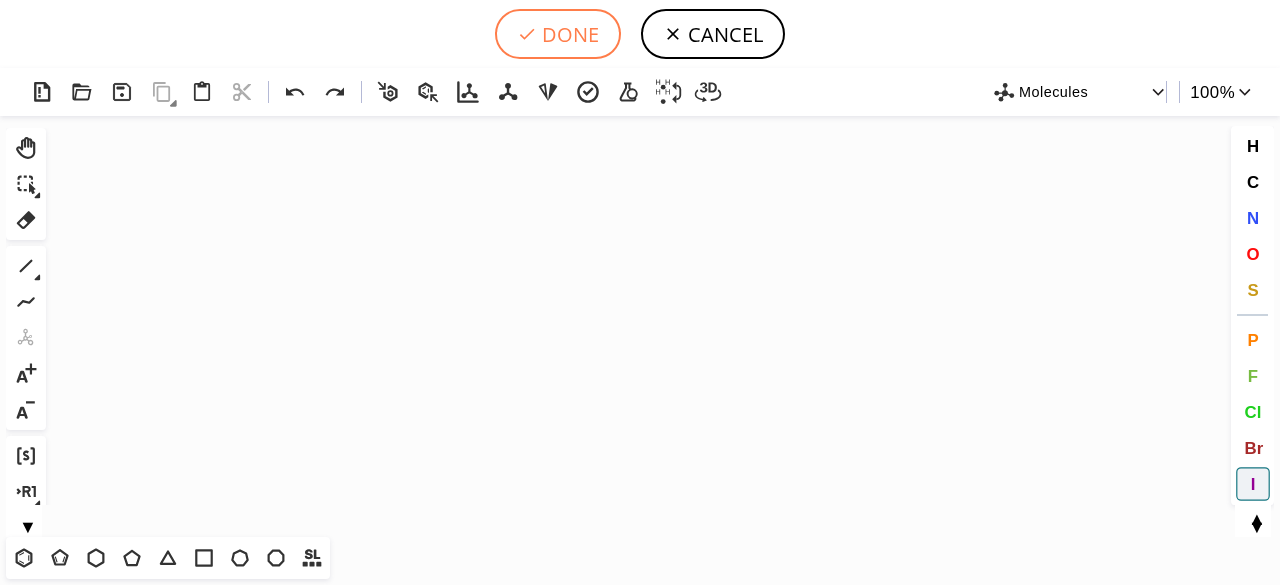 click on "DONE" at bounding box center (558, 34) 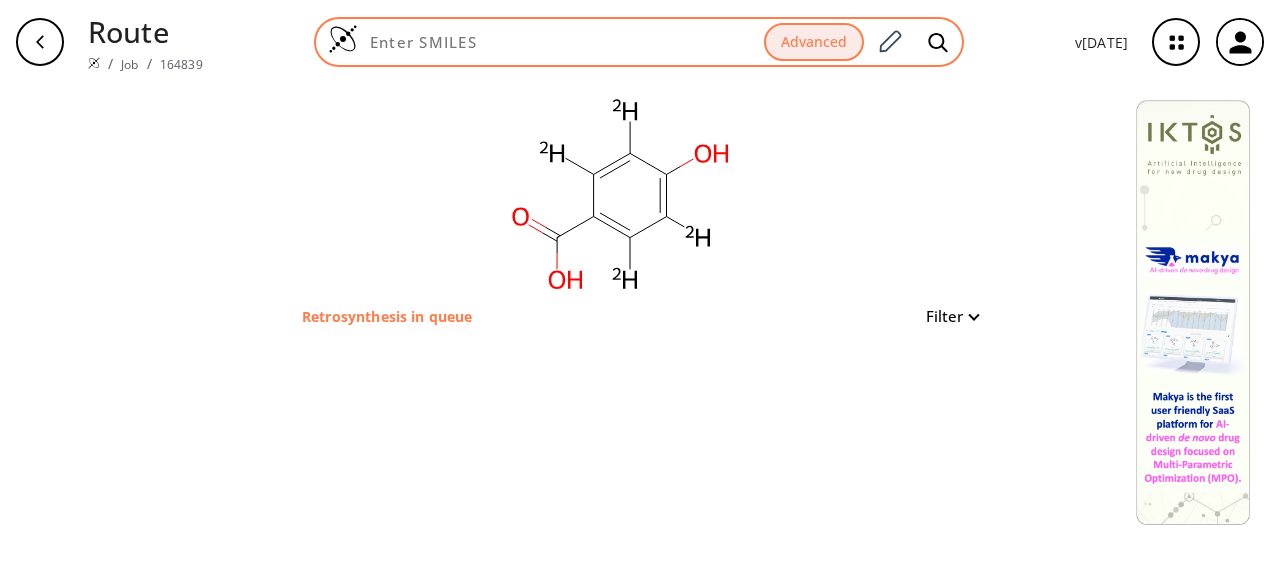 click at bounding box center [561, 42] 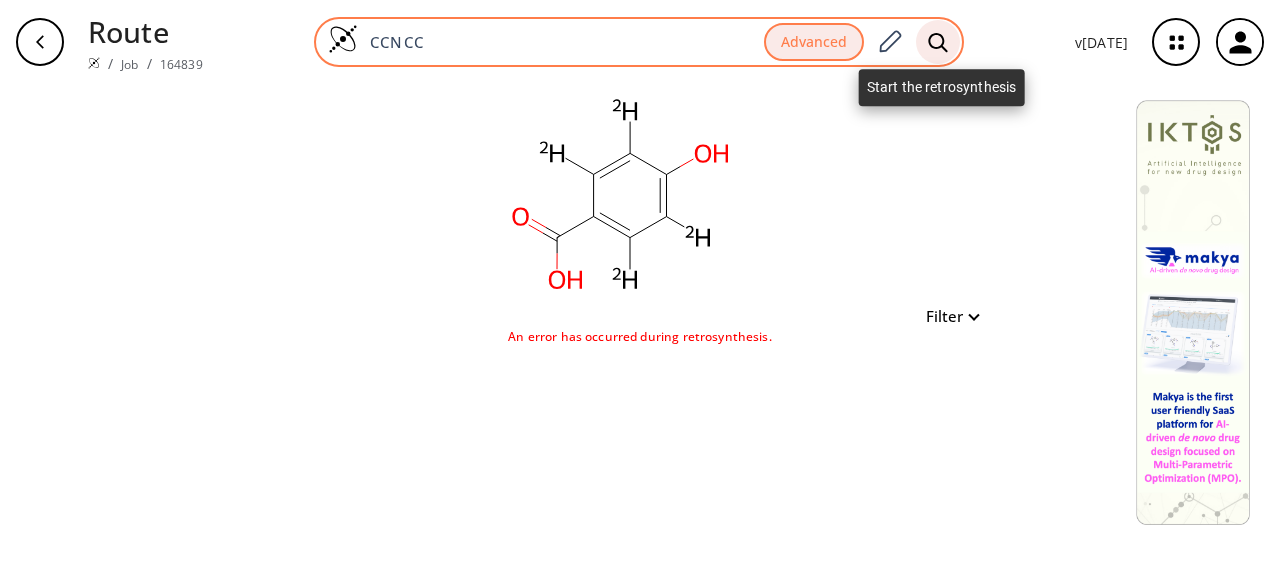 type on "CCNCC" 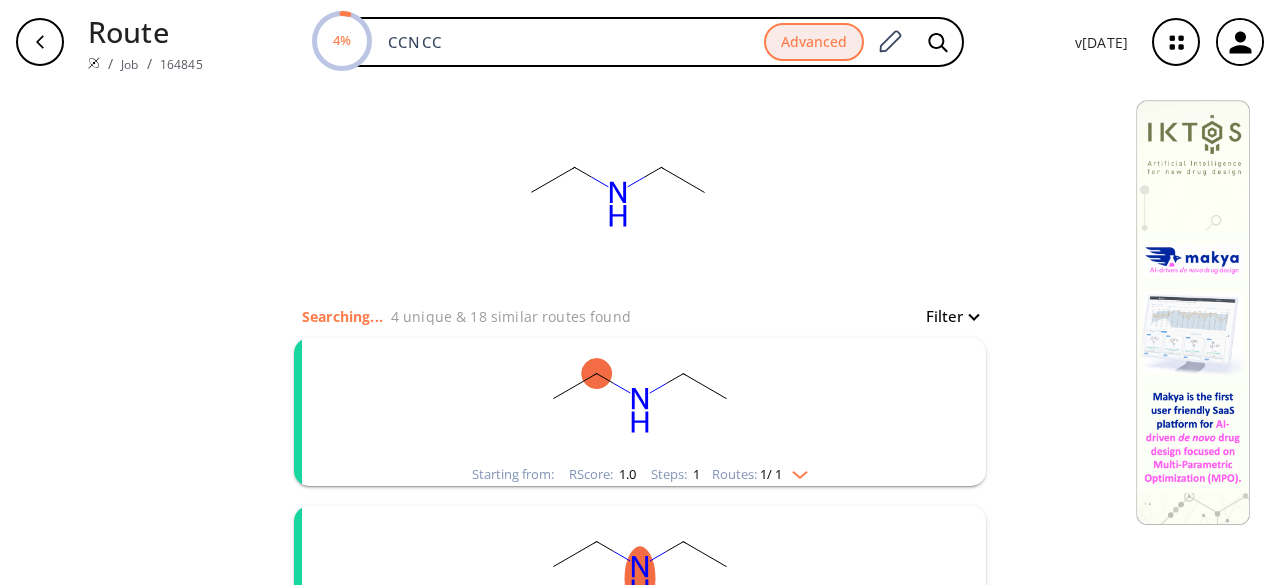 click 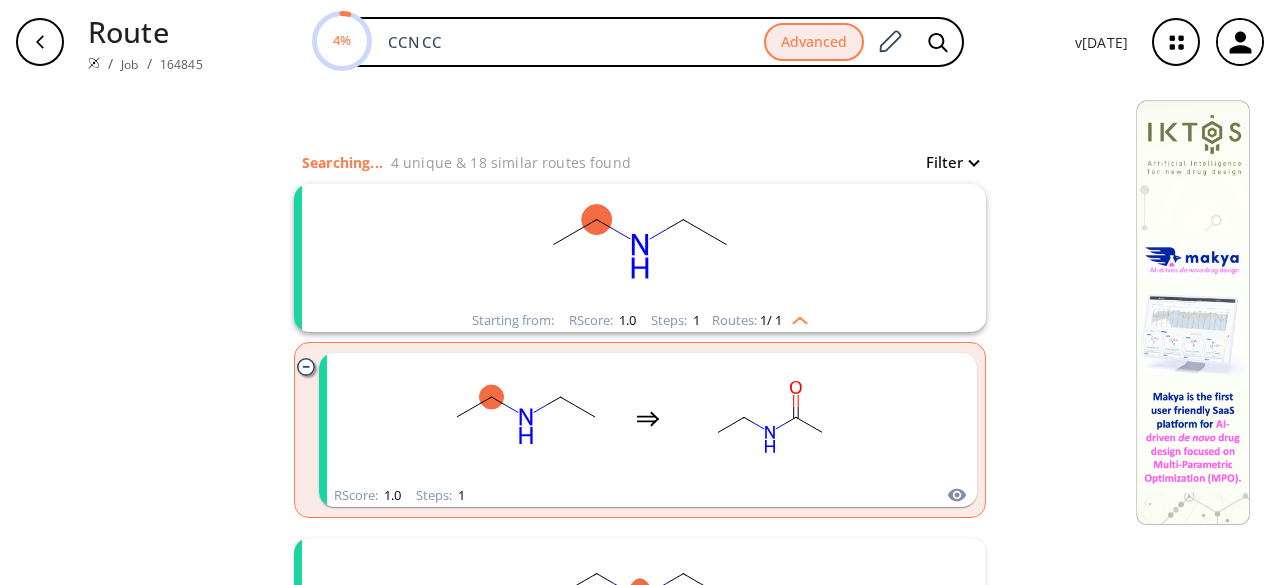 scroll, scrollTop: 300, scrollLeft: 0, axis: vertical 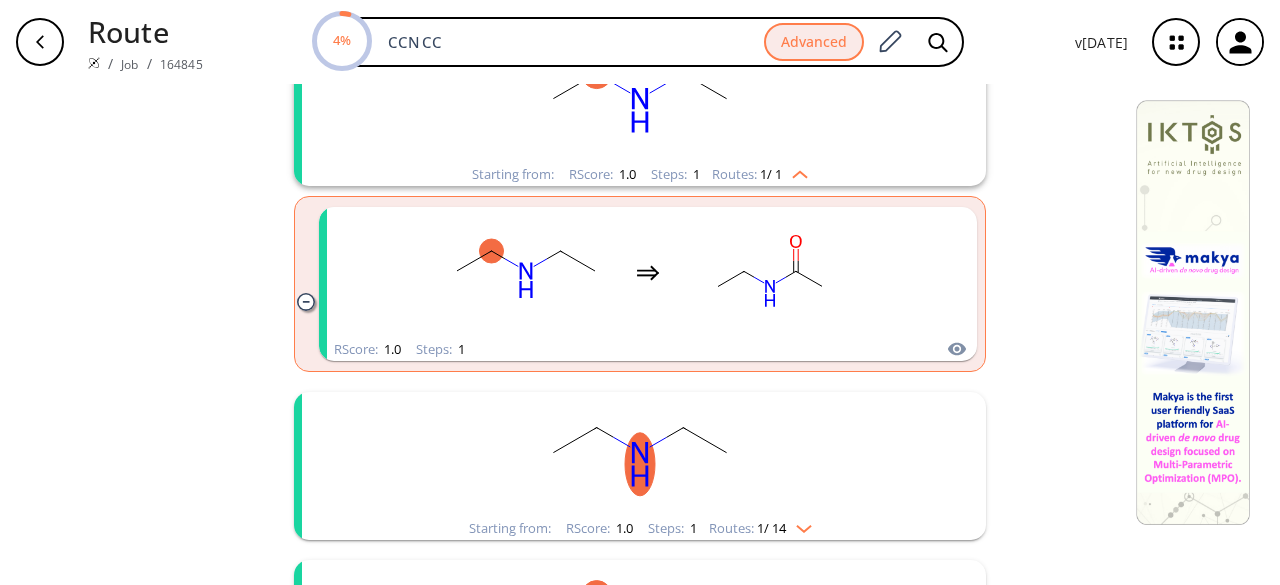 click 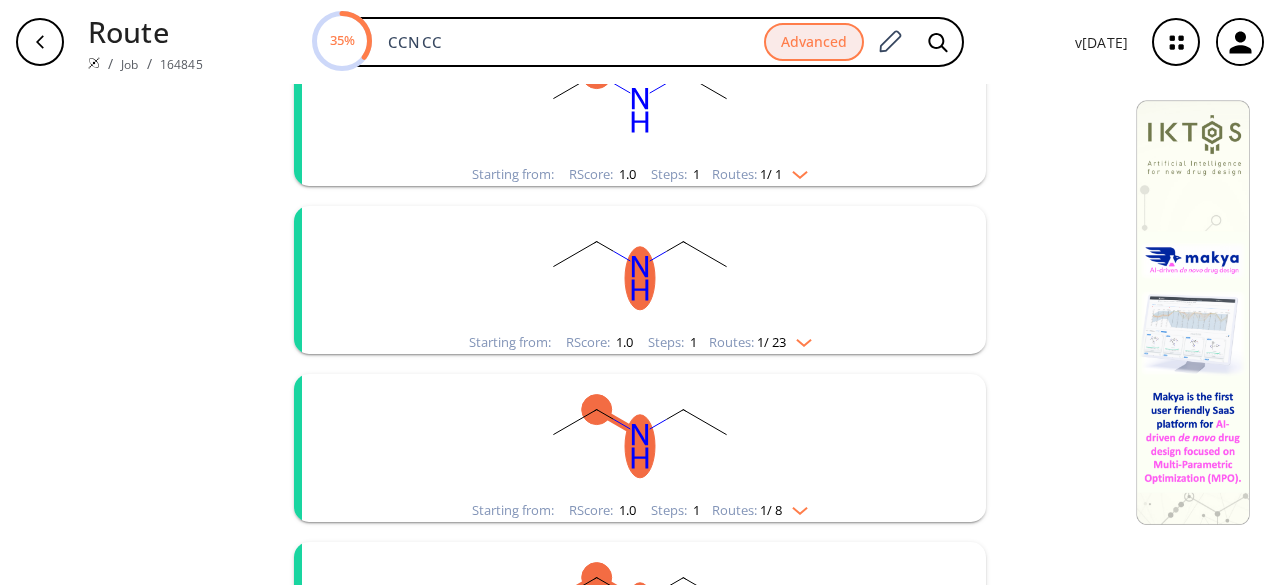 click 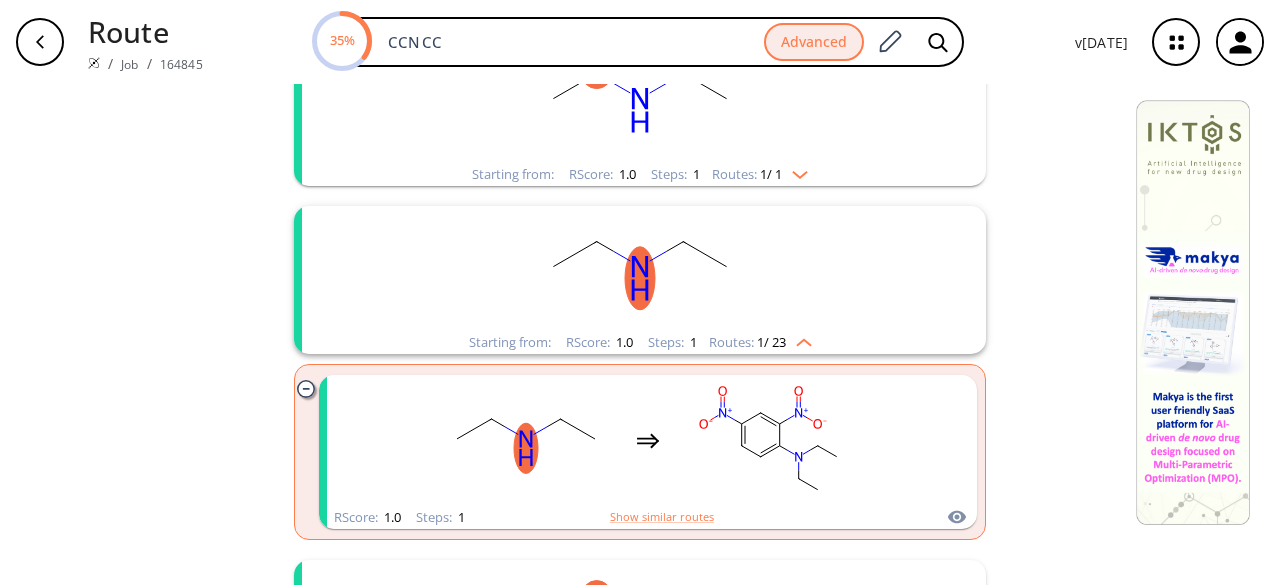 click 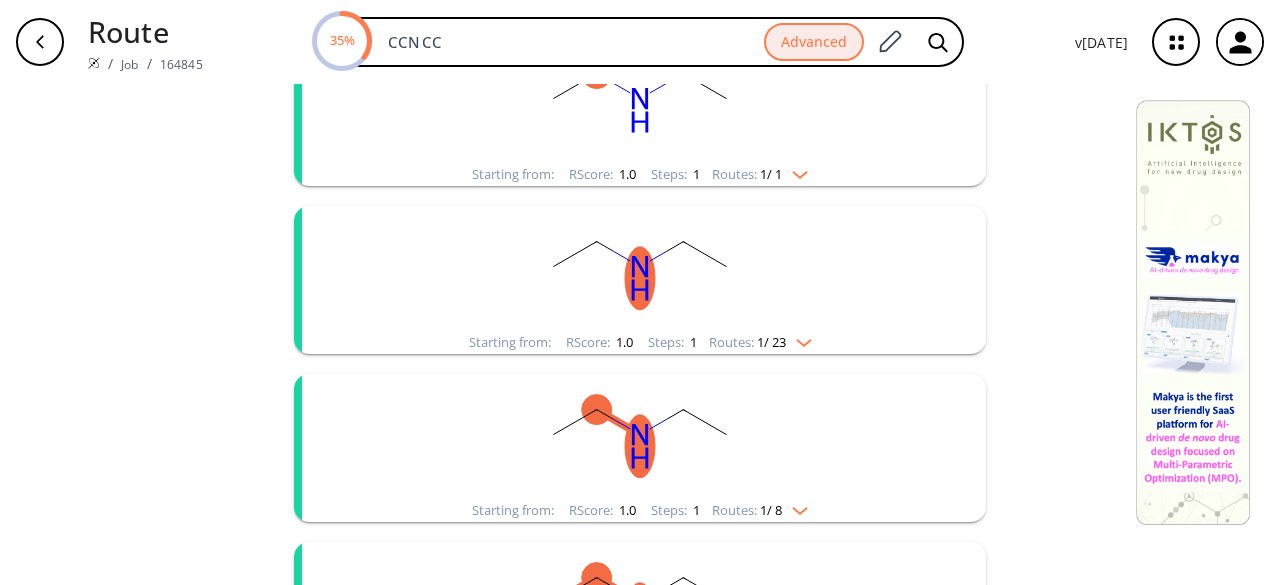 click 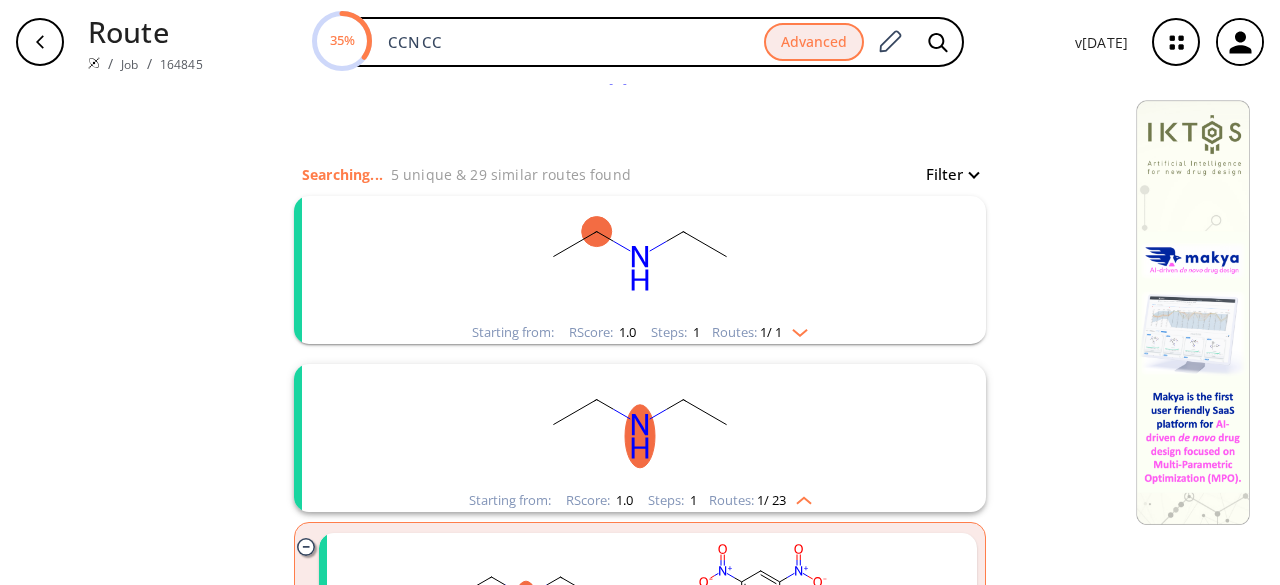 scroll, scrollTop: 100, scrollLeft: 0, axis: vertical 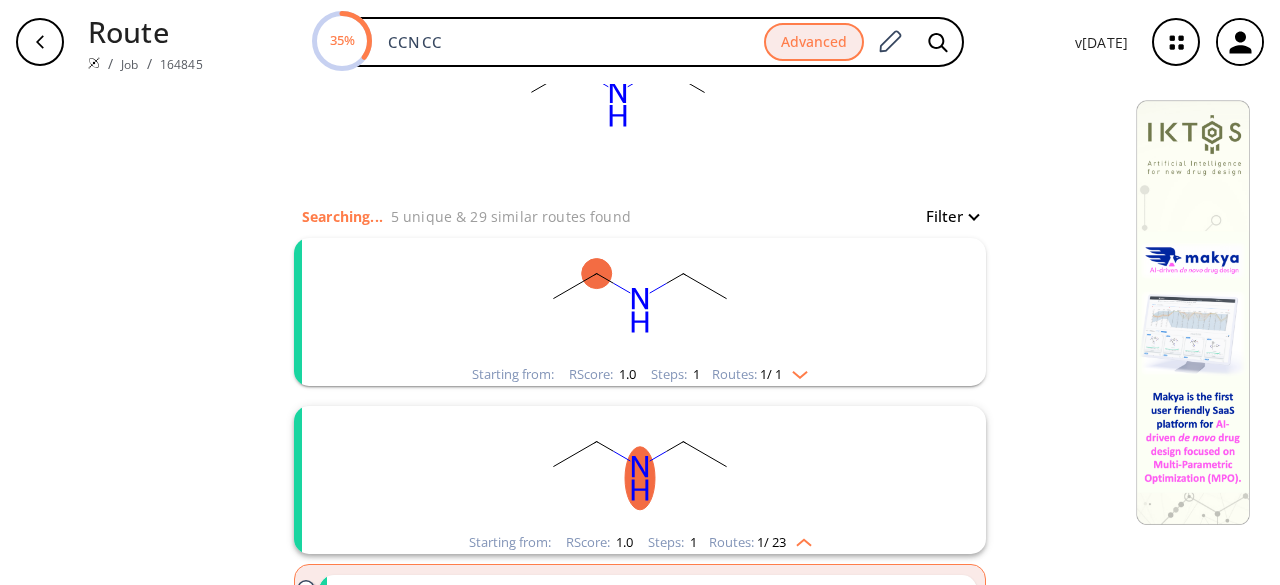 click 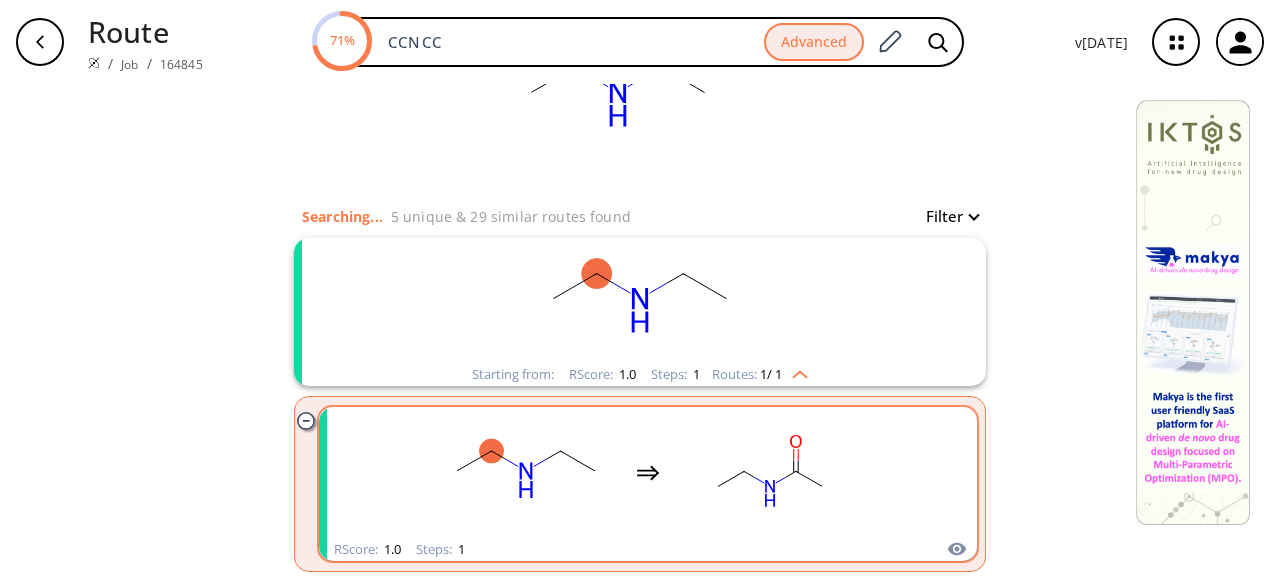 click 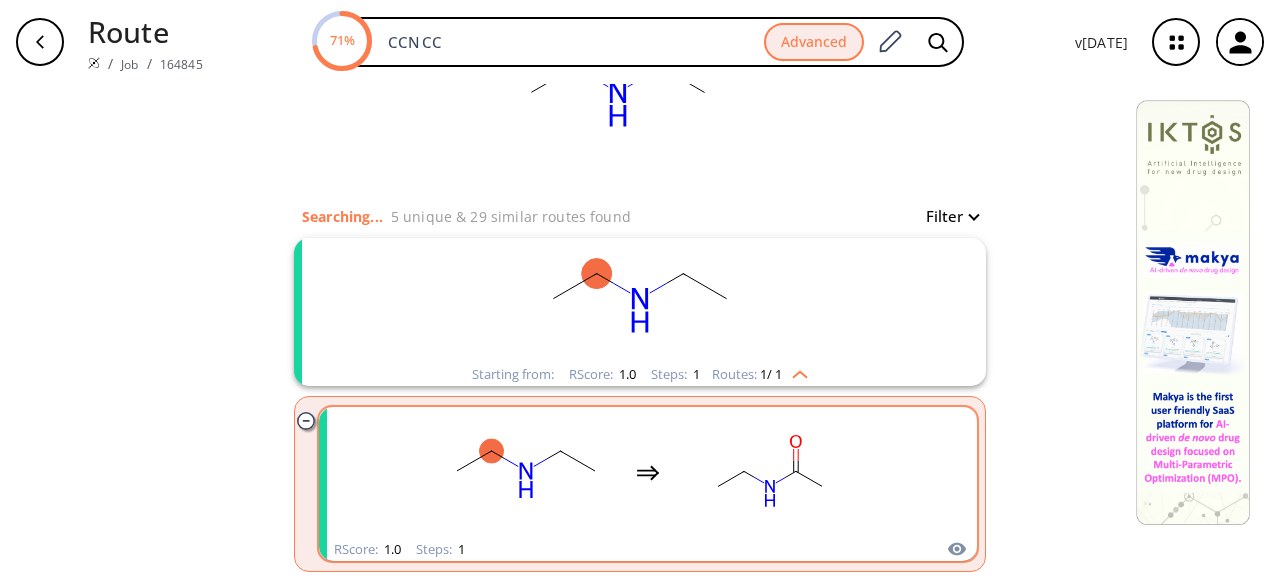 scroll, scrollTop: 0, scrollLeft: 0, axis: both 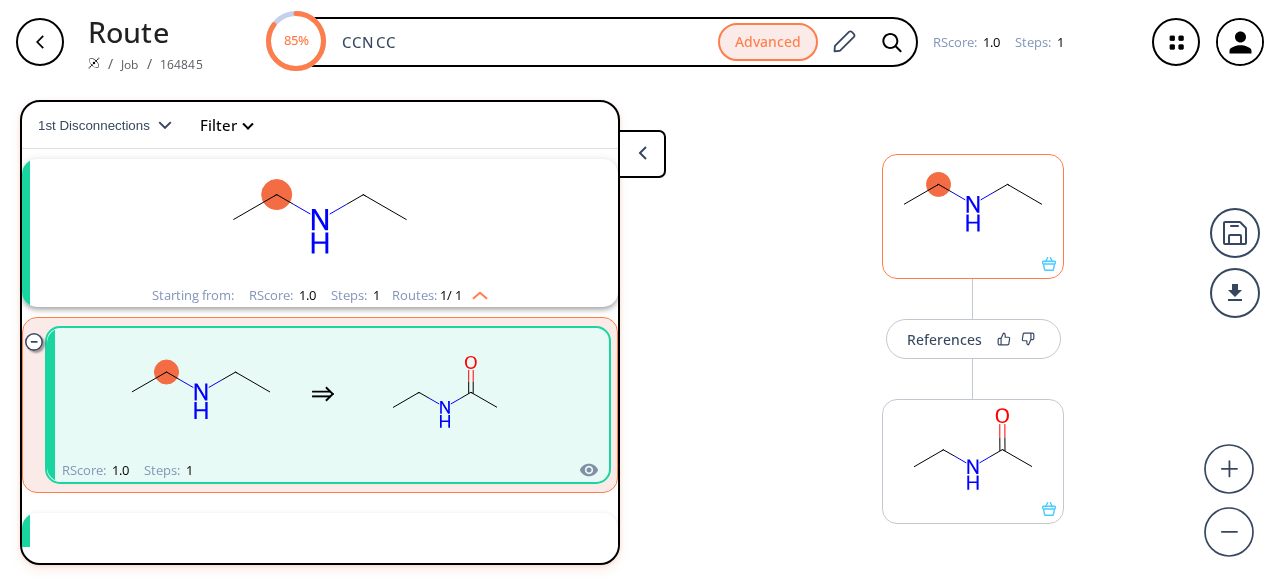 click 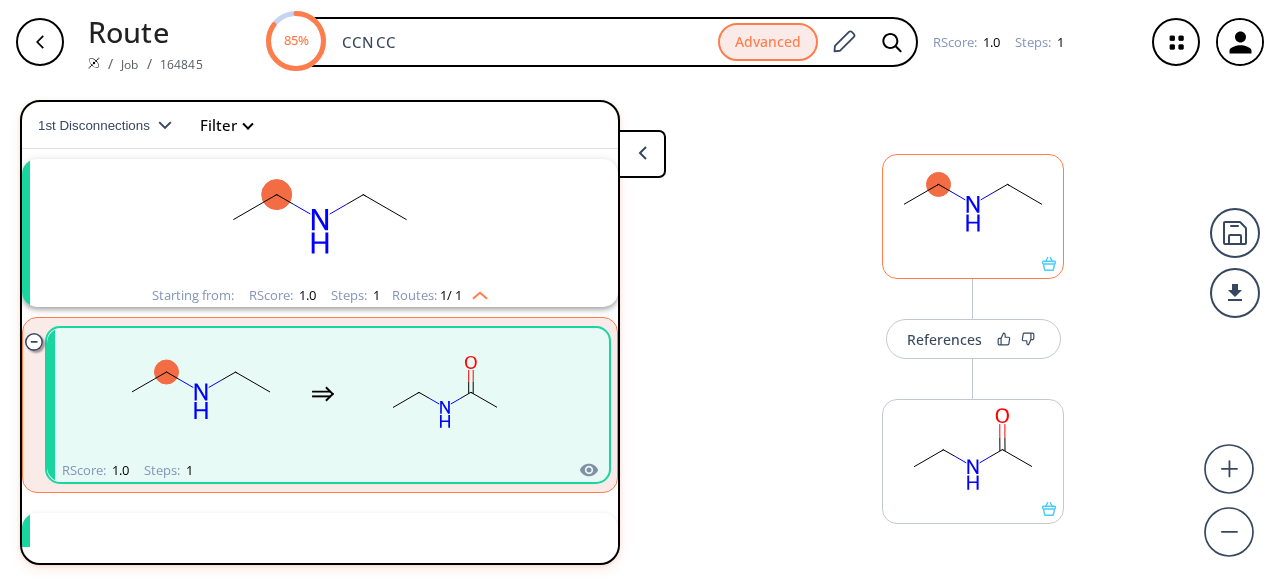 scroll, scrollTop: 0, scrollLeft: 0, axis: both 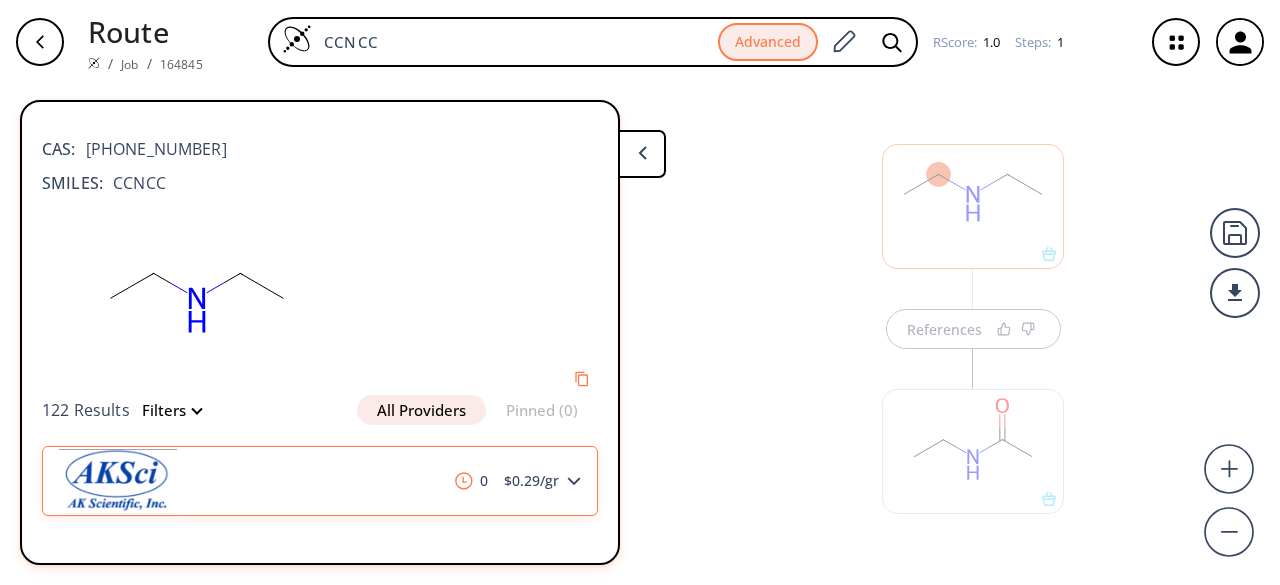 click on "0 $ 0.29 /gr" at bounding box center (320, 481) 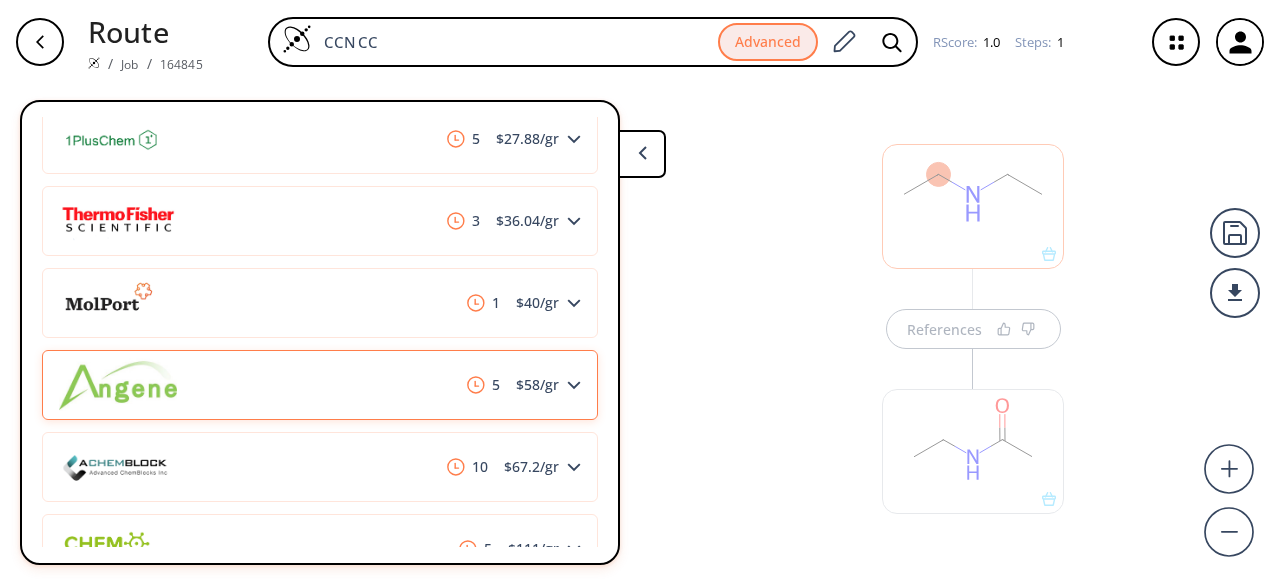 scroll, scrollTop: 802, scrollLeft: 0, axis: vertical 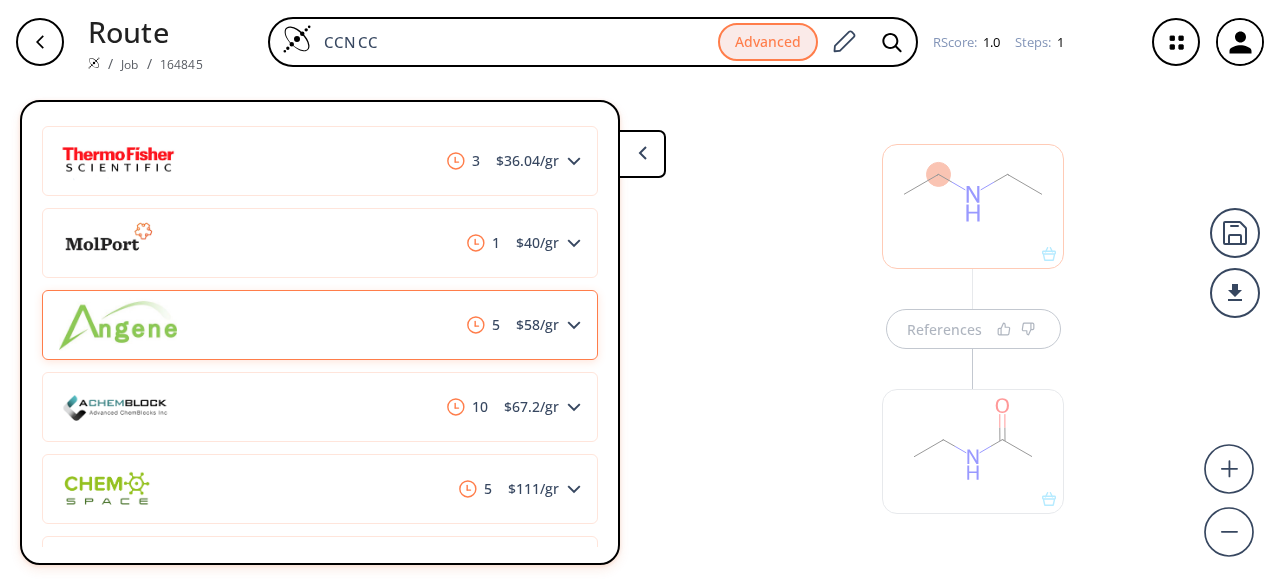 click on "5 $ 58 /gr" at bounding box center [320, 325] 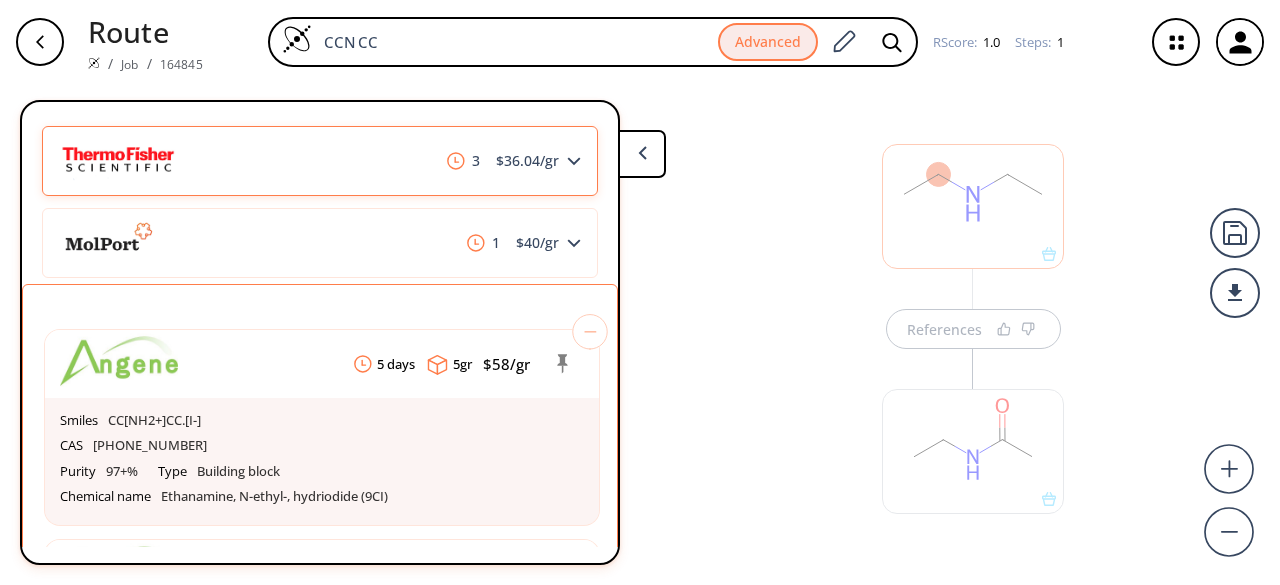 click 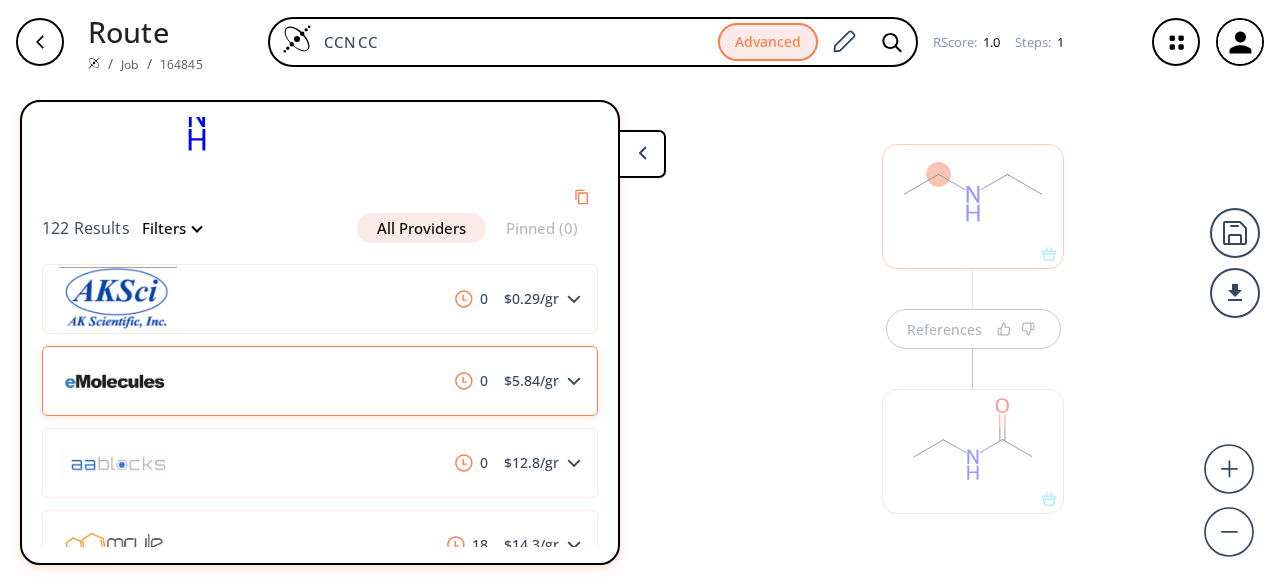 scroll, scrollTop: 202, scrollLeft: 0, axis: vertical 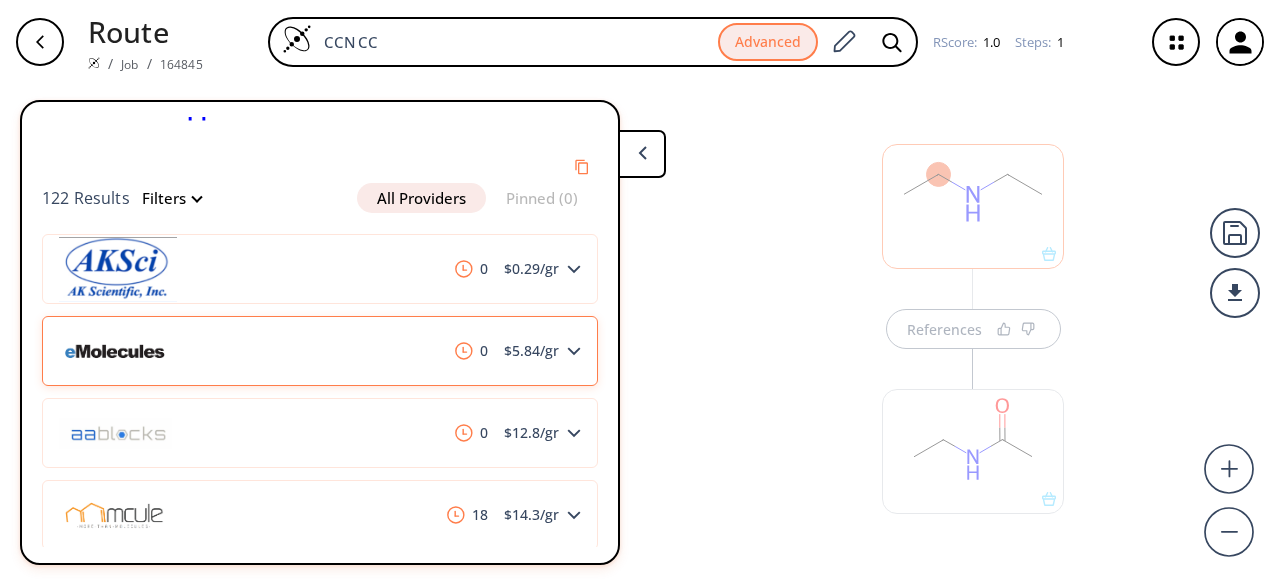 click on "0 $ 5.84 /gr" at bounding box center (320, 351) 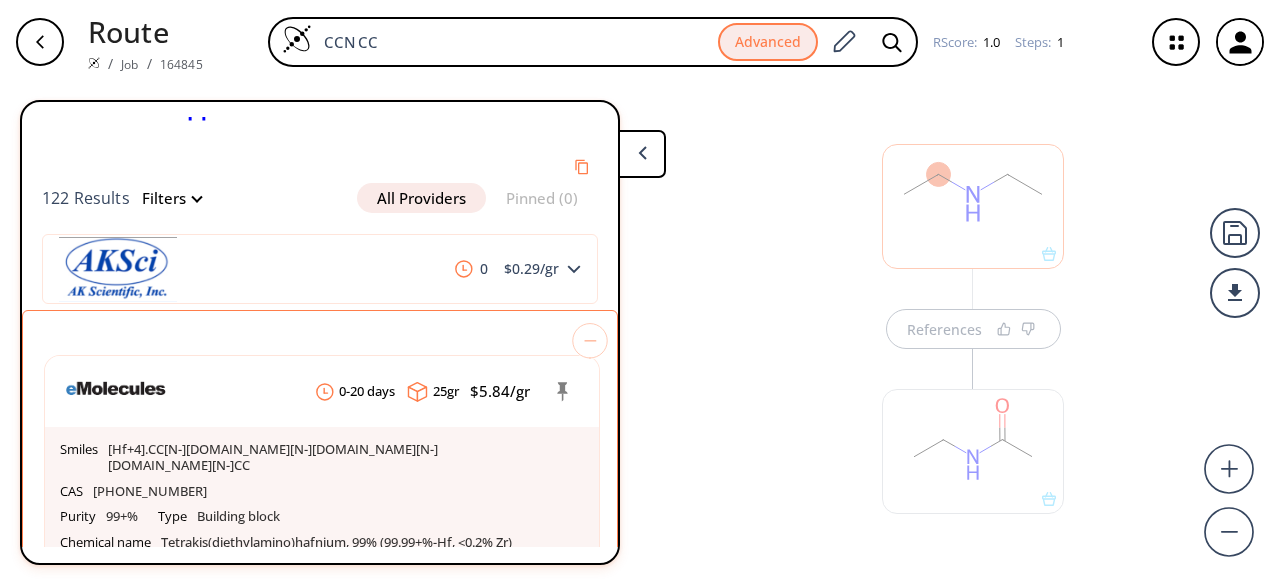 click on "CAS: [PHONE_NUMBER] SMILES: CCNCC 122 Results Filters All Providers Pinned (0)   0 $ 0.29 /gr 0-20 days 25 gr $ 5.84 /gr Smiles [Hf+4].CC[N-][DOMAIN_NAME][N-][DOMAIN_NAME][N-][DOMAIN_NAME][N-]CC CAS [PHONE_NUMBER] Purity 99+% Type Building block Chemical name Tetrakis(diethylamino)hafnium, 99% (99.99+%-Hf, <0.2% Zr) PURATREM Description eMolecules SKU = 851157919 2-10 days 5 gr $ 9.58 /gr Smiles [Li+].CC[N-]CC CAS 816-43-3 Type Building block Chemical name Lithium diethylamide Description eMolecules SKU = 845255149 0-20 days 25 gr $ 12.48 /gr Smiles [Ti+4].CC[N-][DOMAIN_NAME][N-][DOMAIN_NAME][N-][DOMAIN_NAME][N-]CC CAS 4419-47-0 Type Building block Chemical name Tetrakis(diethylamino)titanium(IV) Description eMolecules SKU = 845509953 2-10 days 1 gr $ 12.9 /gr Smiles [Li+].CC[N-]CC CAS 816-43-3 Type Building block Chemical name Lithium diethylamide Description eMolecules SKU = 845255148 0-20 days 25 gr $ 13.32 /gr Smiles [Li+].CC[N-]CC CAS 816-43-3 Purity 95+% Type Building block Chemical name Lithium diethylamide, 95+% Description eMolecules SKU = 564948902 25 gr" at bounding box center (343, 332) 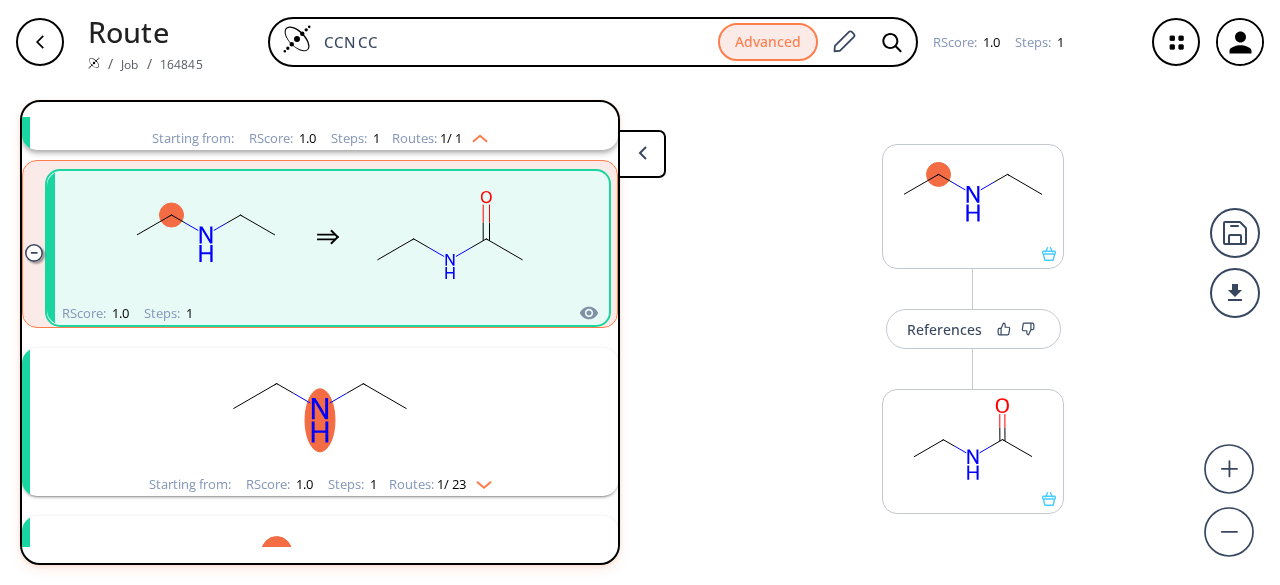 scroll, scrollTop: 45, scrollLeft: 0, axis: vertical 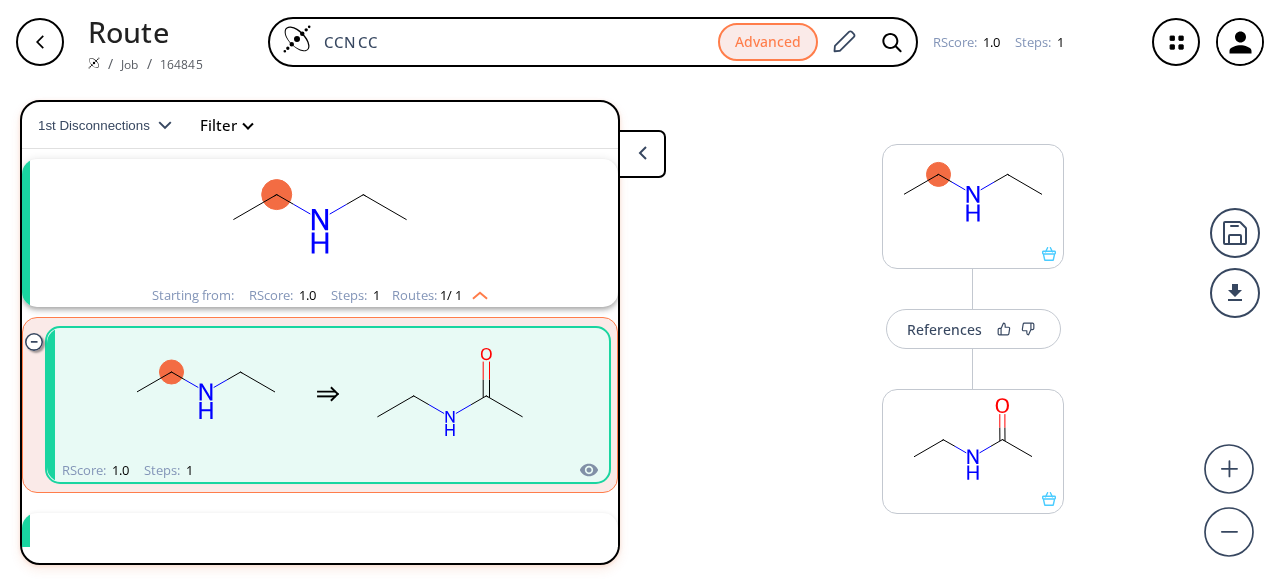 click 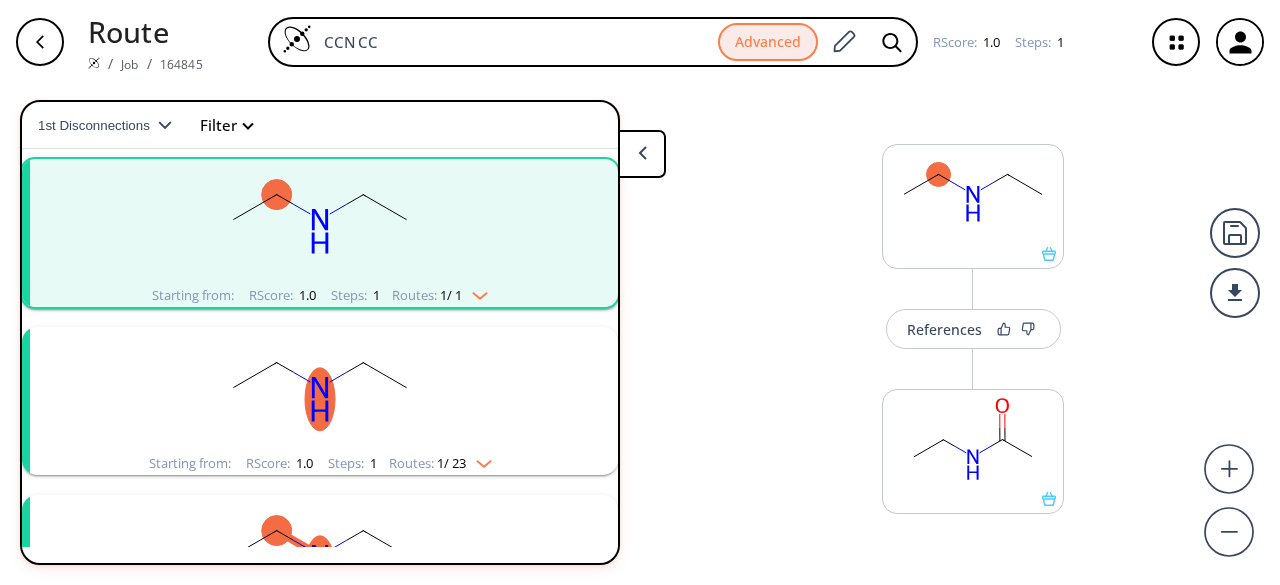 click 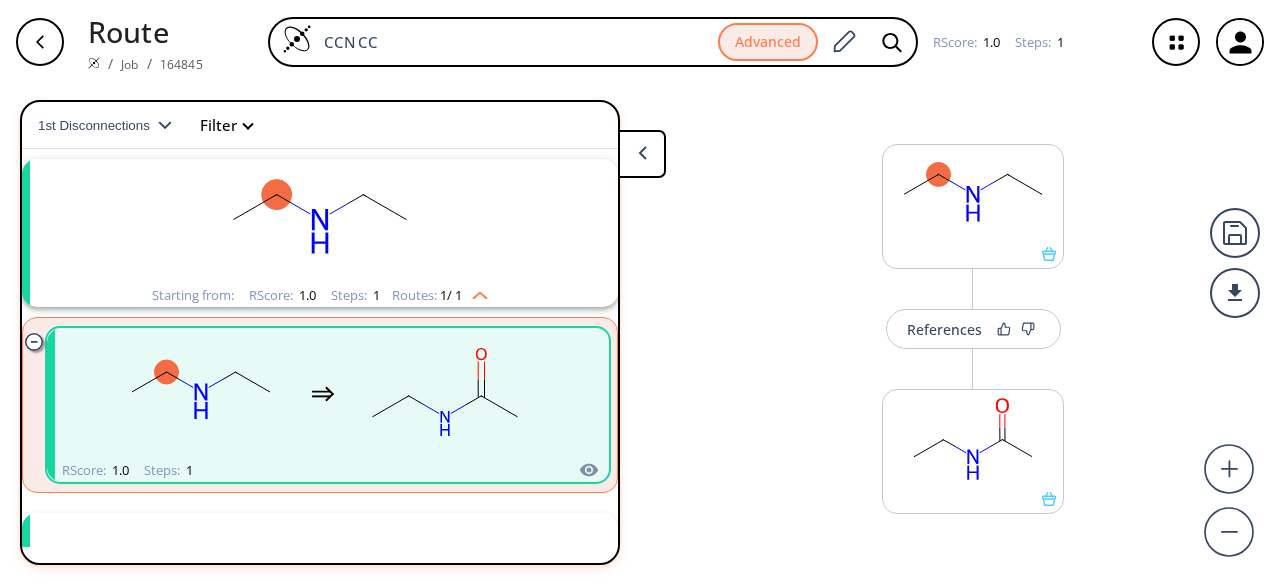 click 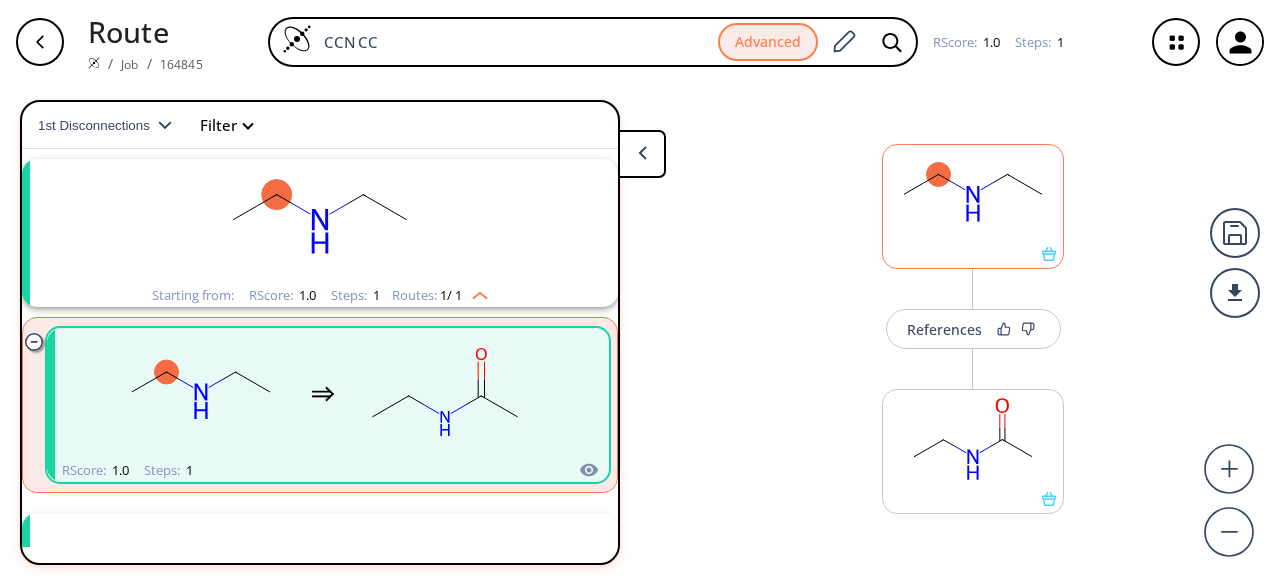 click 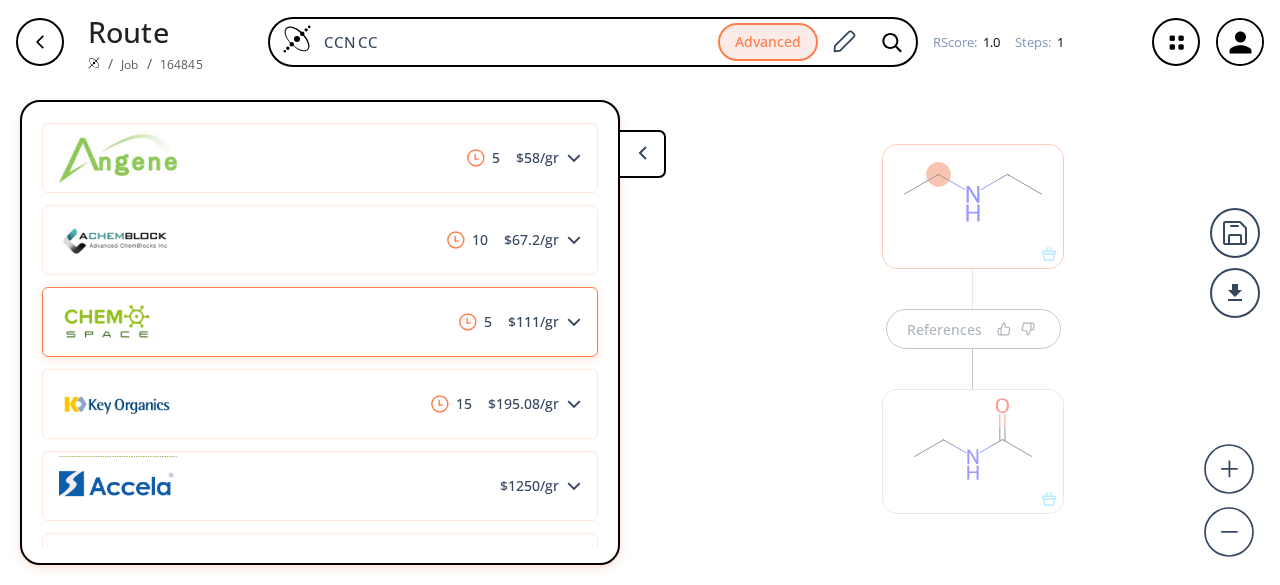 scroll, scrollTop: 1100, scrollLeft: 0, axis: vertical 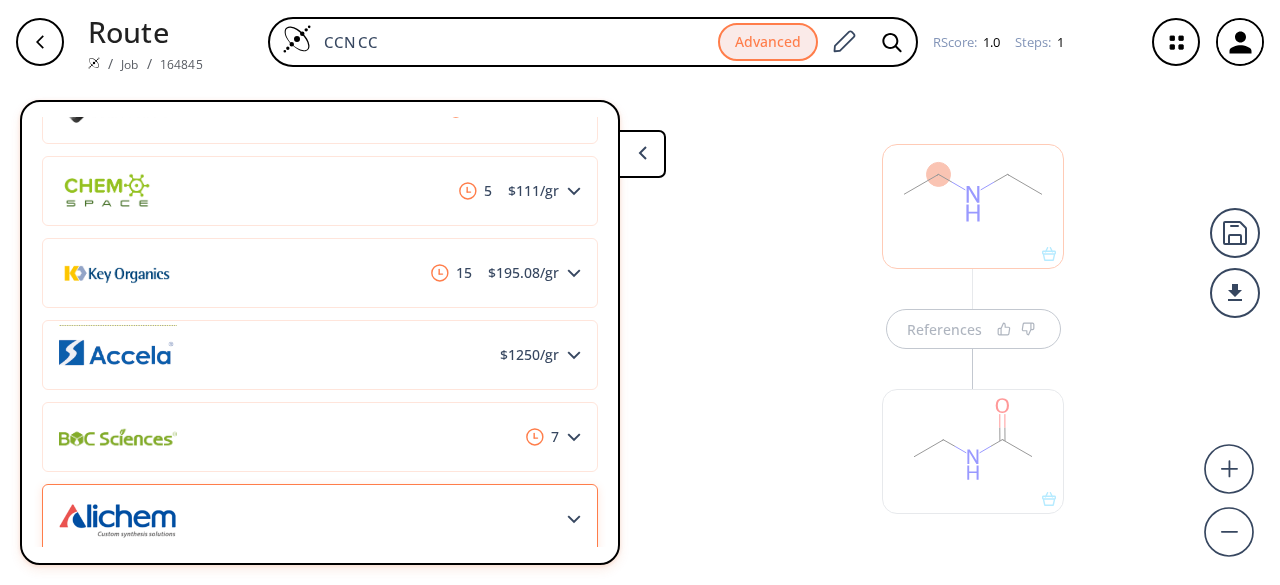 click at bounding box center (137, 519) 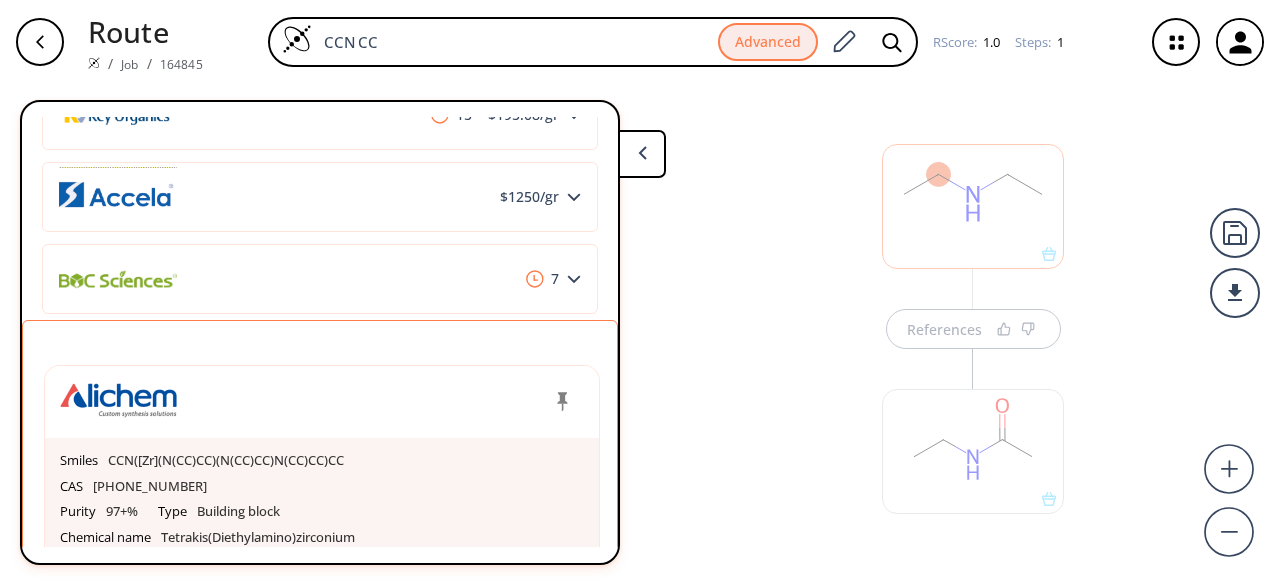 scroll, scrollTop: 1400, scrollLeft: 0, axis: vertical 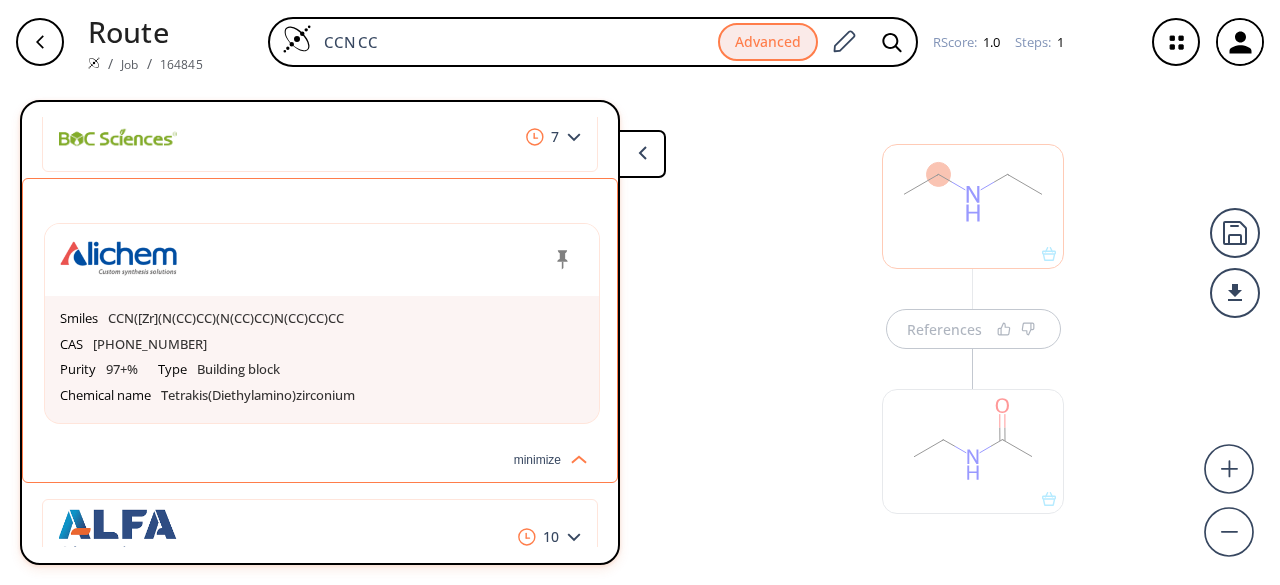 click at bounding box center (973, 441) 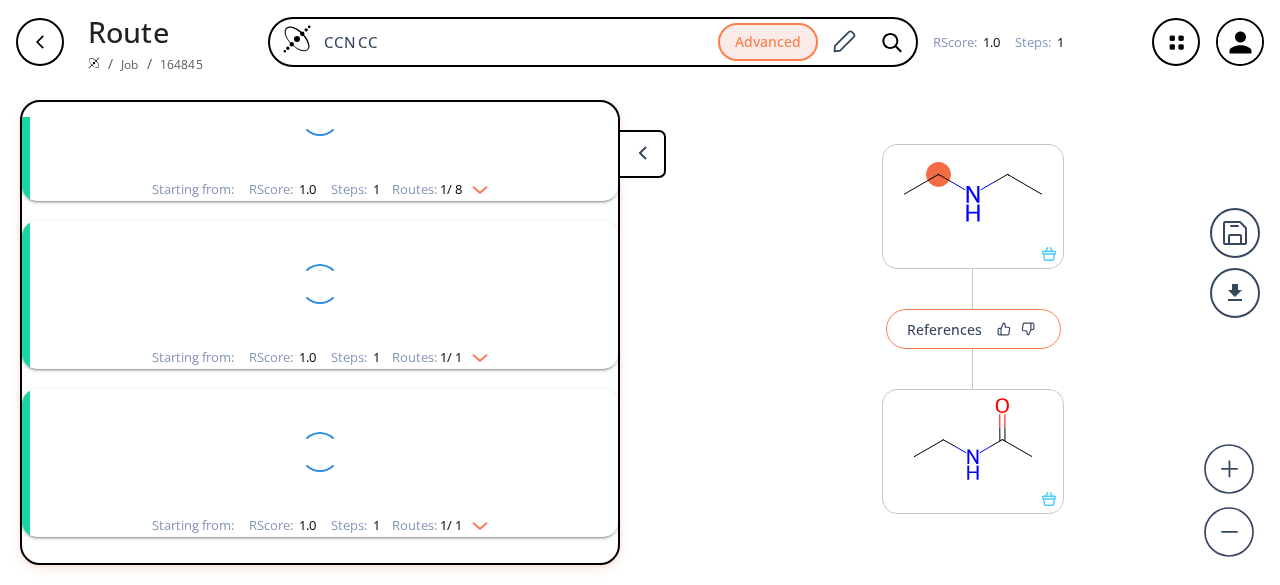 scroll, scrollTop: 45, scrollLeft: 0, axis: vertical 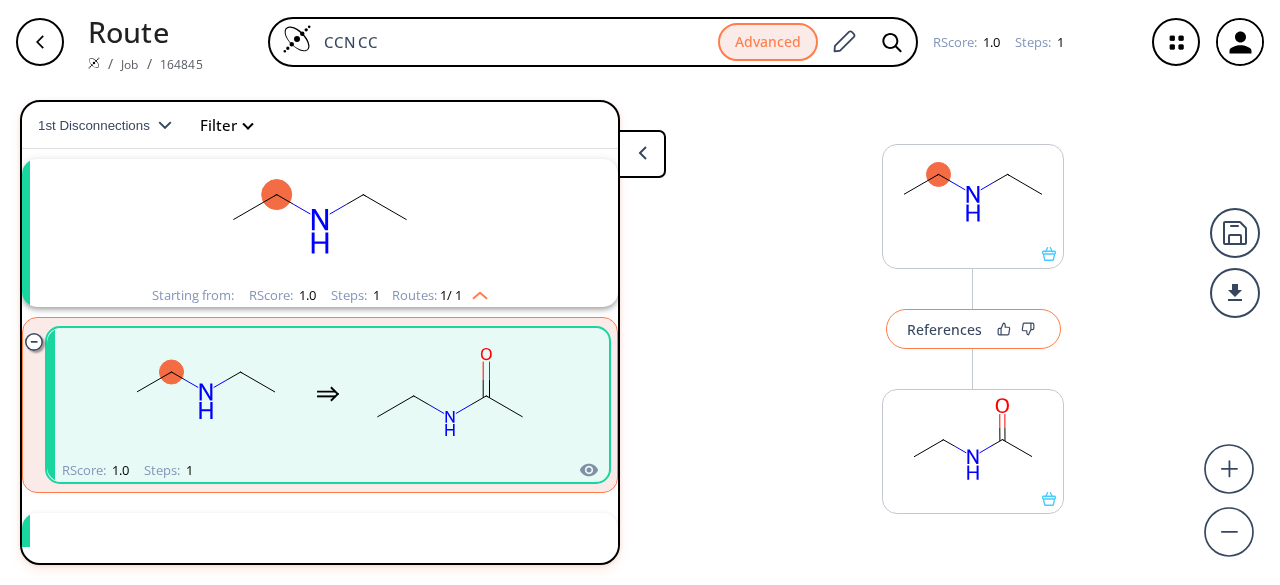 click on "References" at bounding box center [973, 329] 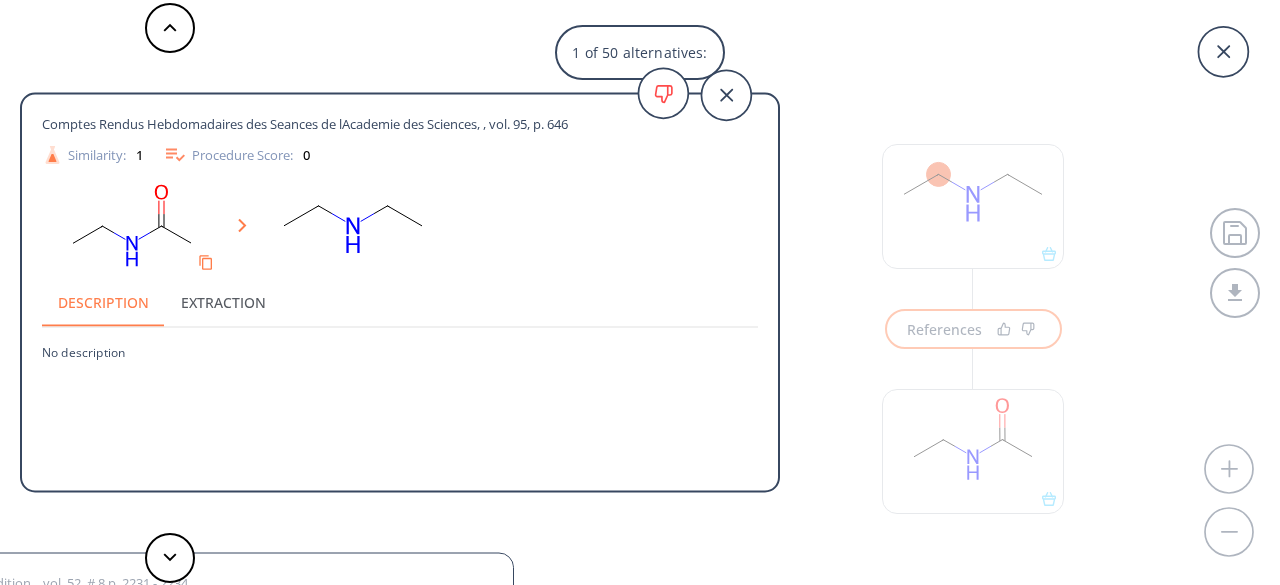 click on "1 of 50 alternatives: Comptes Rendus Hebdomadaires des Seances de lAcademie des Sciences, , vol. 95, p. 646 Similarity: 1 Procedure Score: 0 Description Extraction No description Angewandte Chemie - International Edition, , vol. 52, # 8 p. 2231 - 2234 Similarity: 0.5 Procedure Score: 0 Description Extraction No description [PERSON_NAME], [PERSON_NAME] Chemie - International Edition, 2013 , vol. 52, # 8 p. 2231 - 2234 Similarity: 0.43 Procedure Score: 0 Description Extraction No description Amide to amine reduction Reference: US20020137747A1_C00122 N- heterocyclic inhibitors of [MEDICAL_DATA] expression Similarity: 0.43 Procedure Score: 0 Description Extraction No description Angewandte Chemie - International Edition, , vol. 52, # 8 p. 2231 - 2234 Similarity: 0.38 Procedure Score: 0 Description Extraction No description American Home Products Corporation   Patent: US6340687 B1, 2002 ,  Location in patent: Example 3 , Similarity: 0.35 Procedure Score: 0  Yield:   88 % Description Extraction Similarity:" at bounding box center [640, 292] 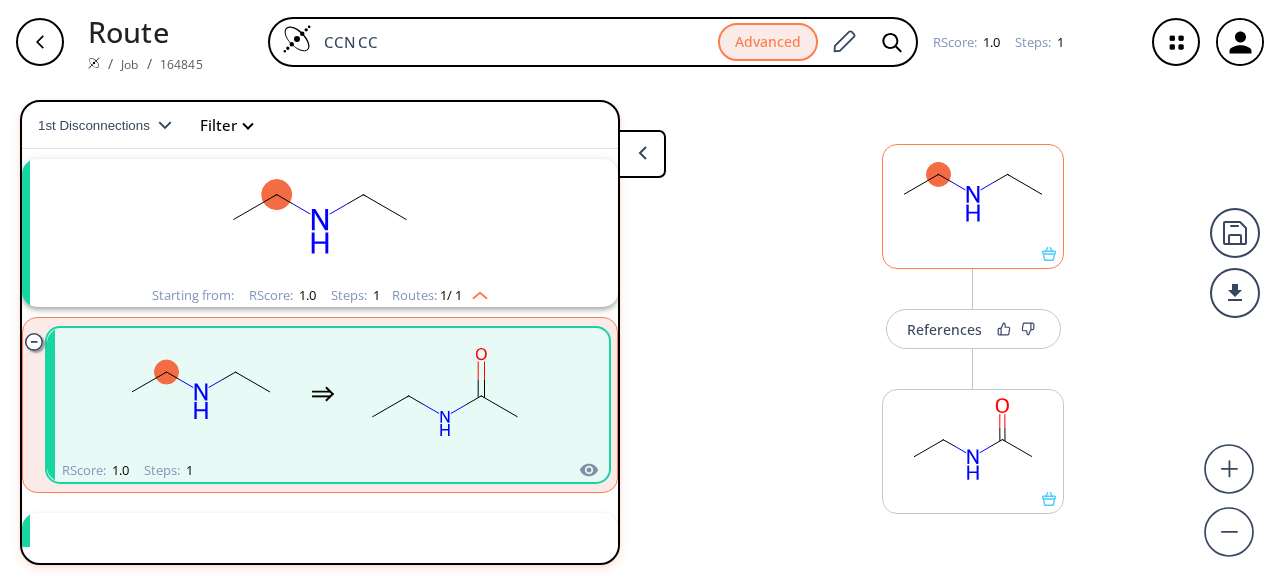 click at bounding box center [973, 254] 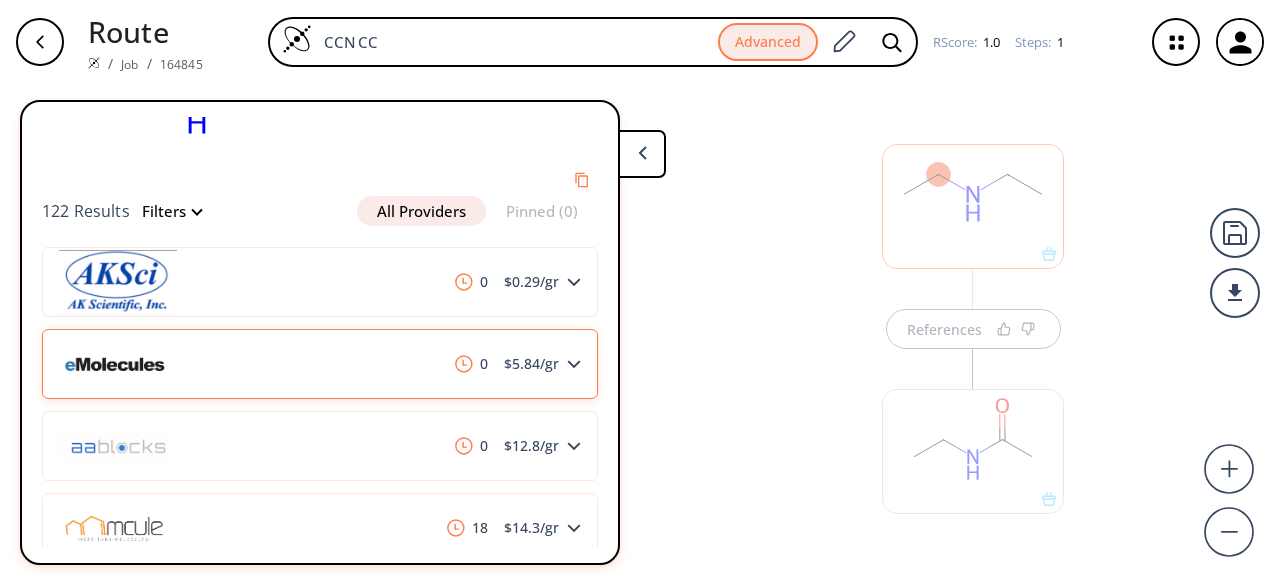 scroll, scrollTop: 200, scrollLeft: 0, axis: vertical 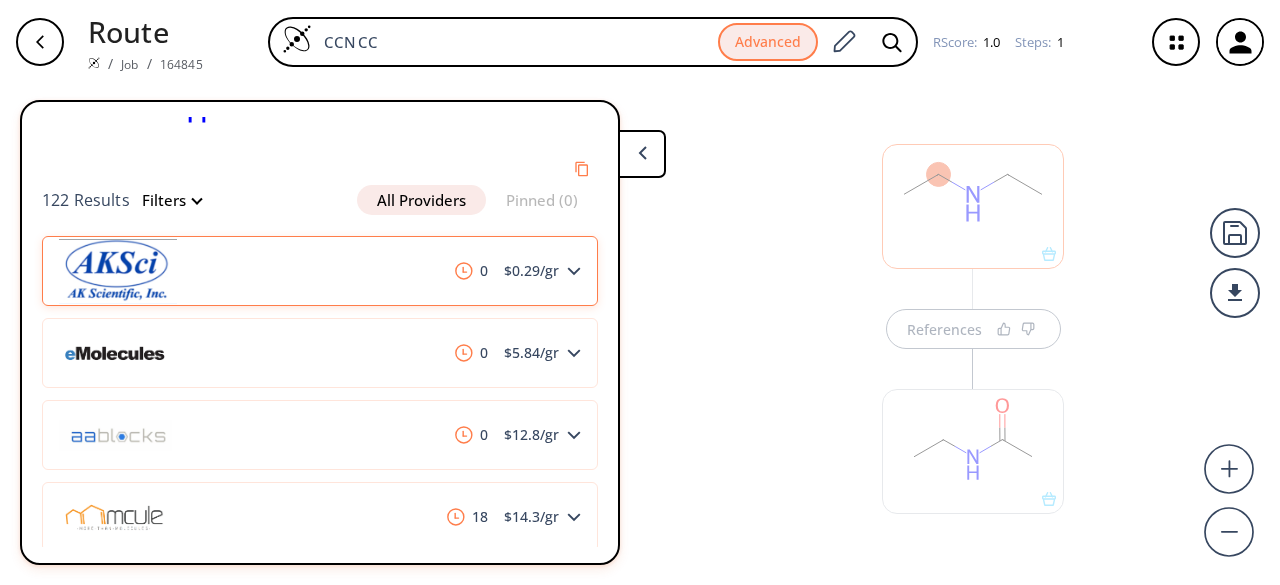 click on "0 $ 0.29 /gr" at bounding box center [320, 271] 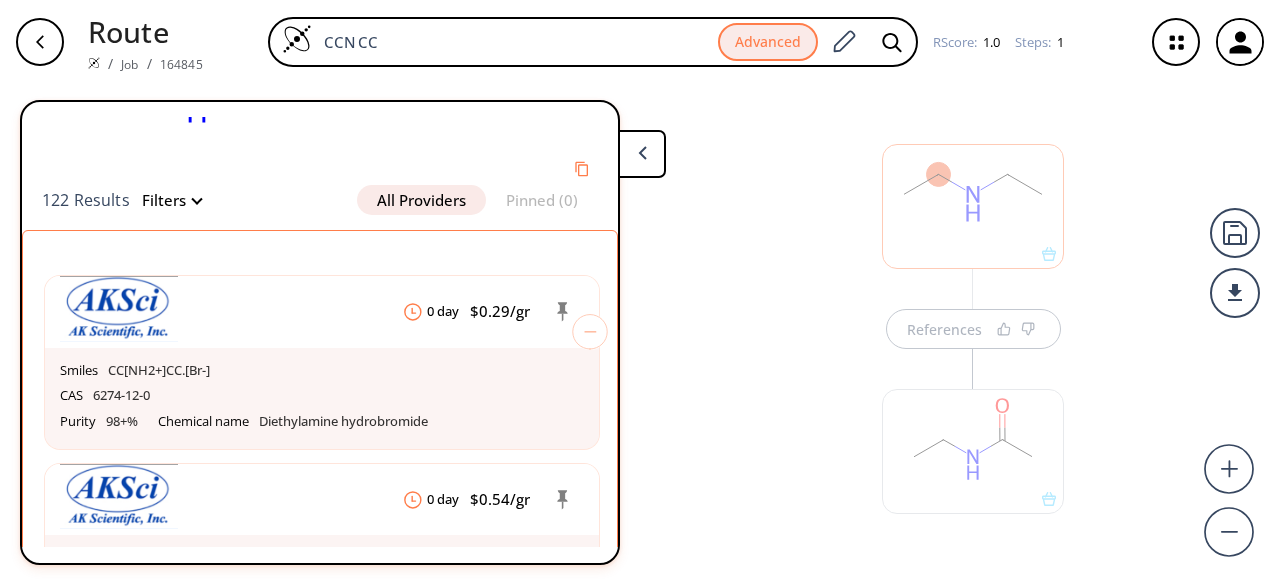 click at bounding box center [40, 42] 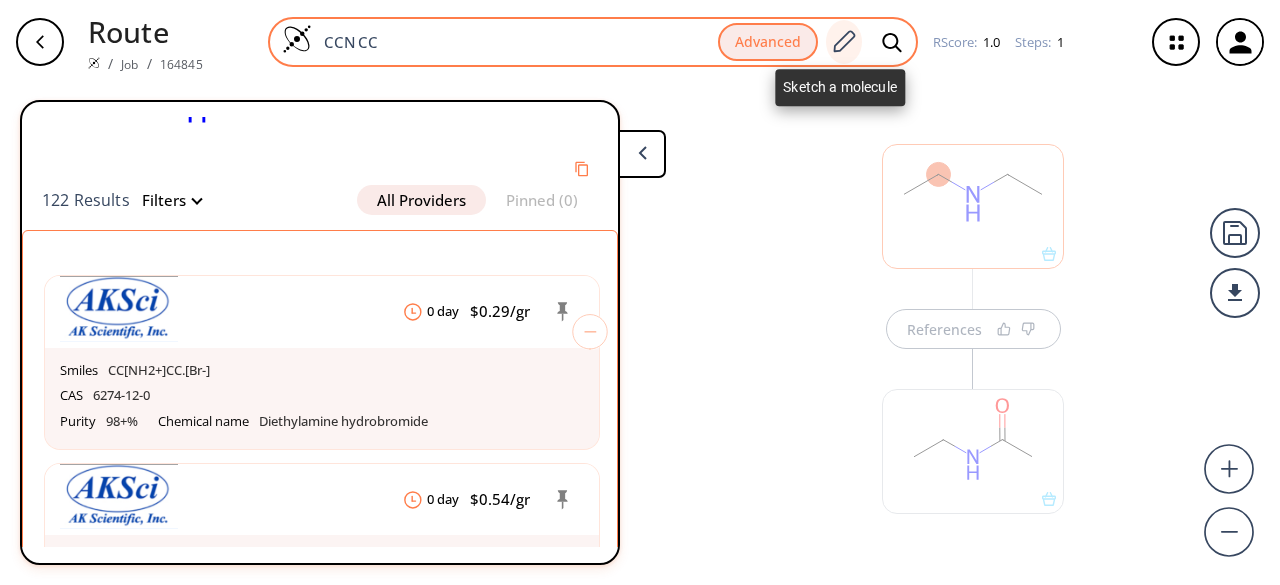 click 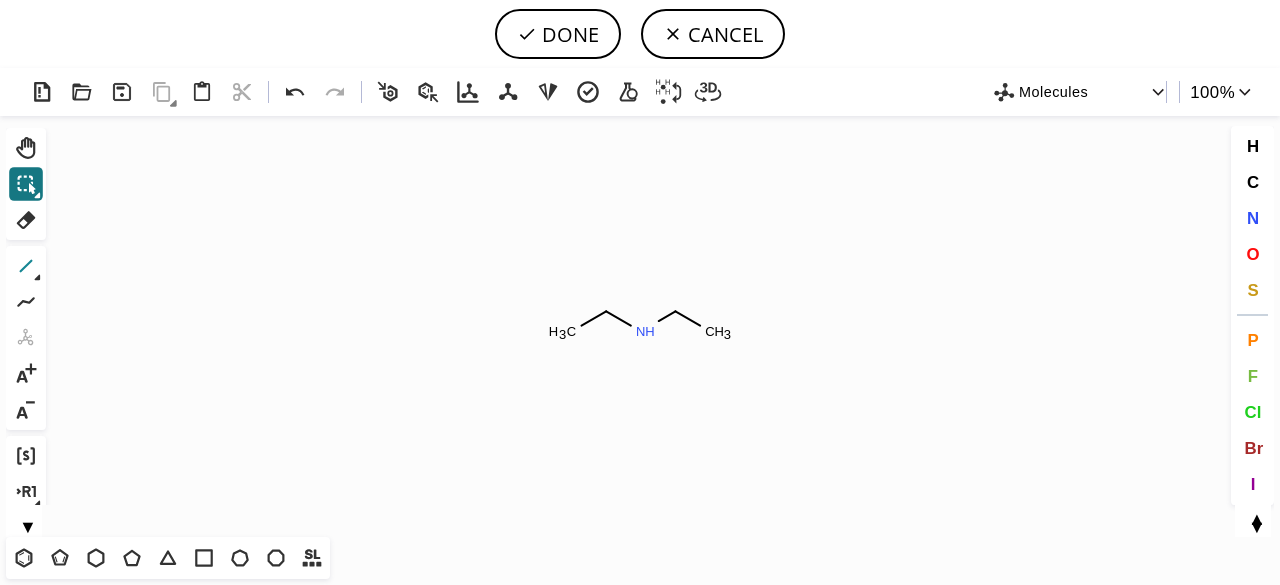 click 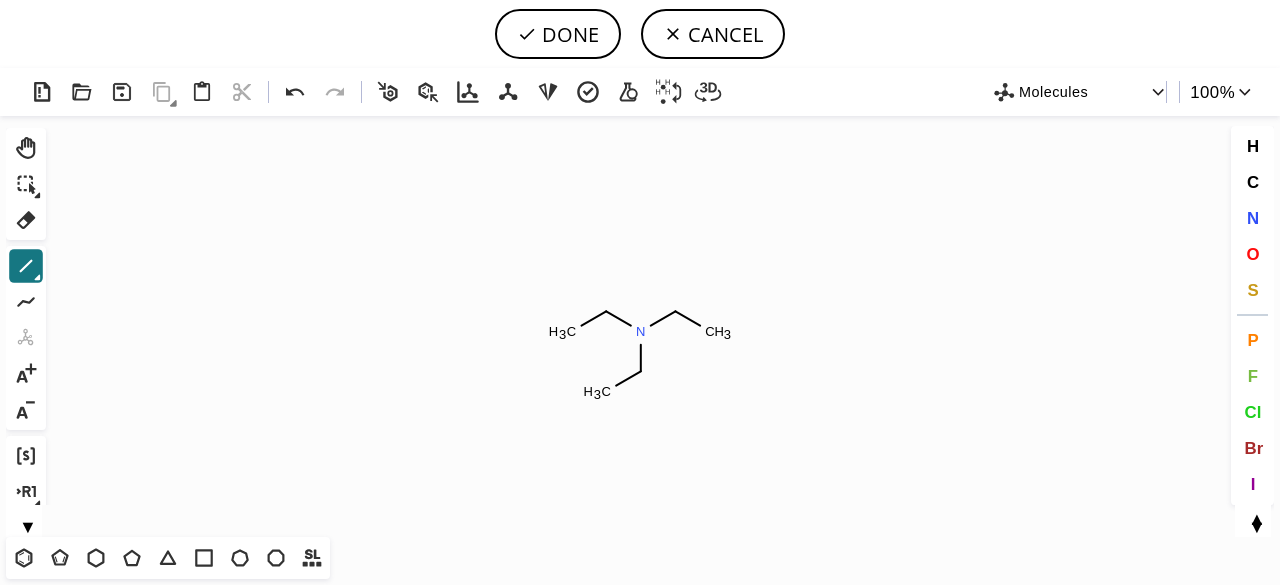drag, startPoint x: 1258, startPoint y: 398, endPoint x: 1106, endPoint y: 408, distance: 152.3286 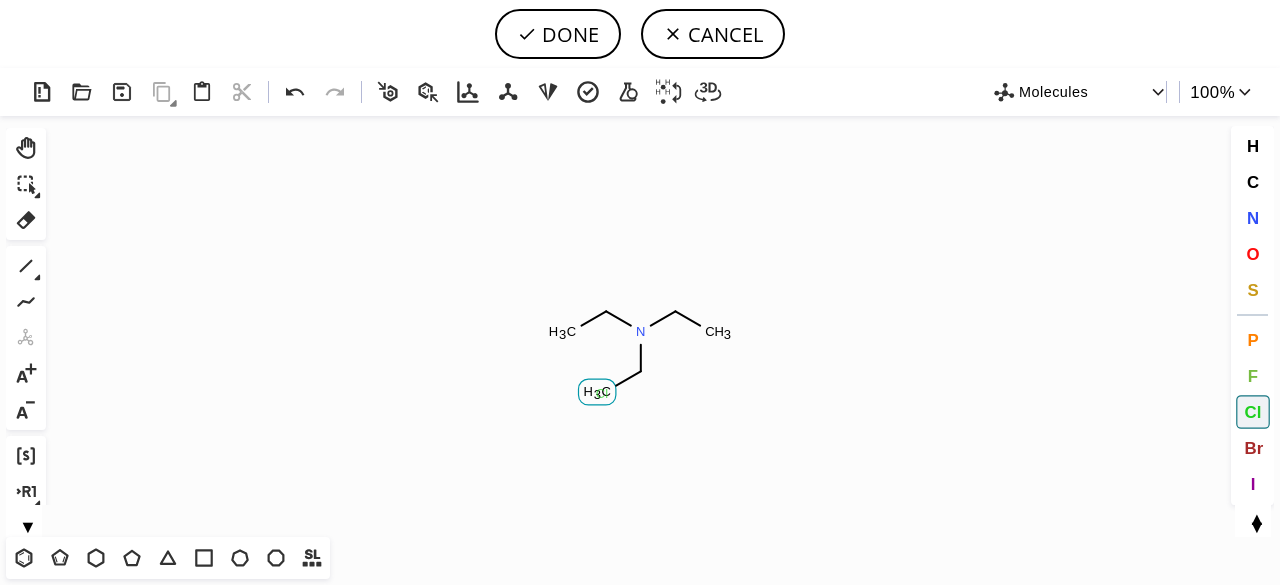 click on "Cl" 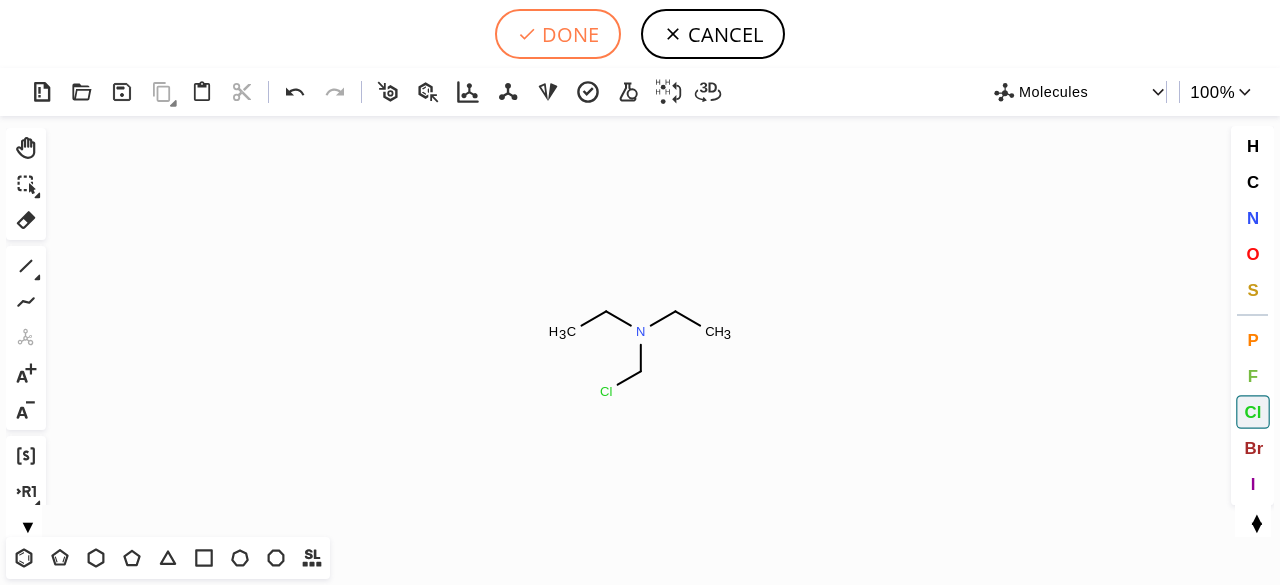 click on "DONE" at bounding box center [558, 34] 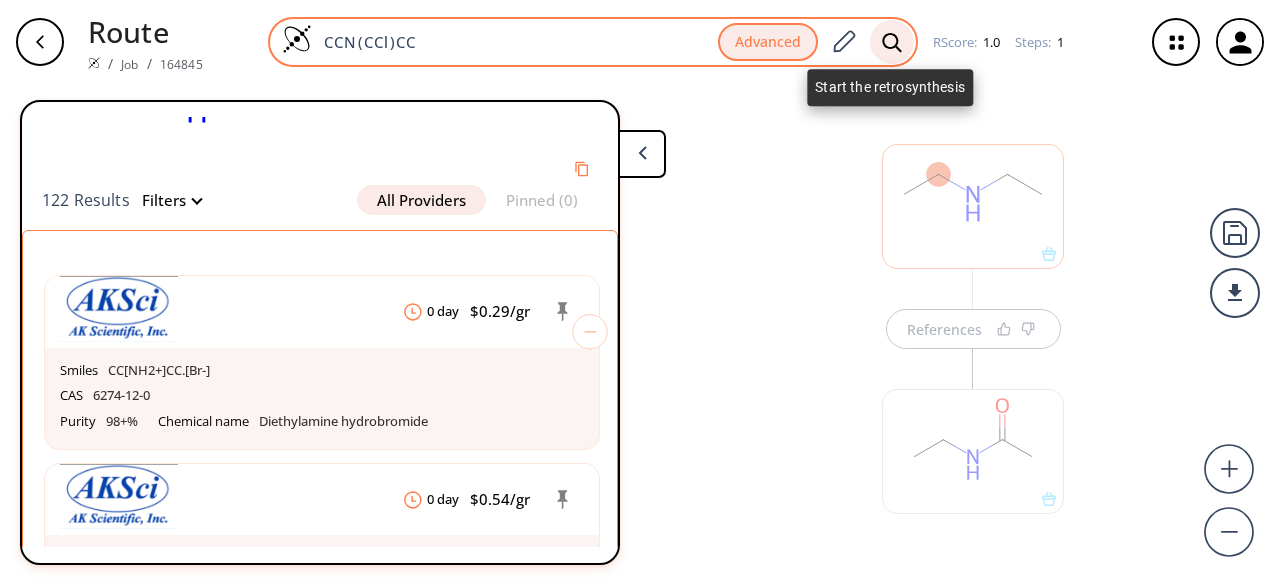 click at bounding box center [892, 42] 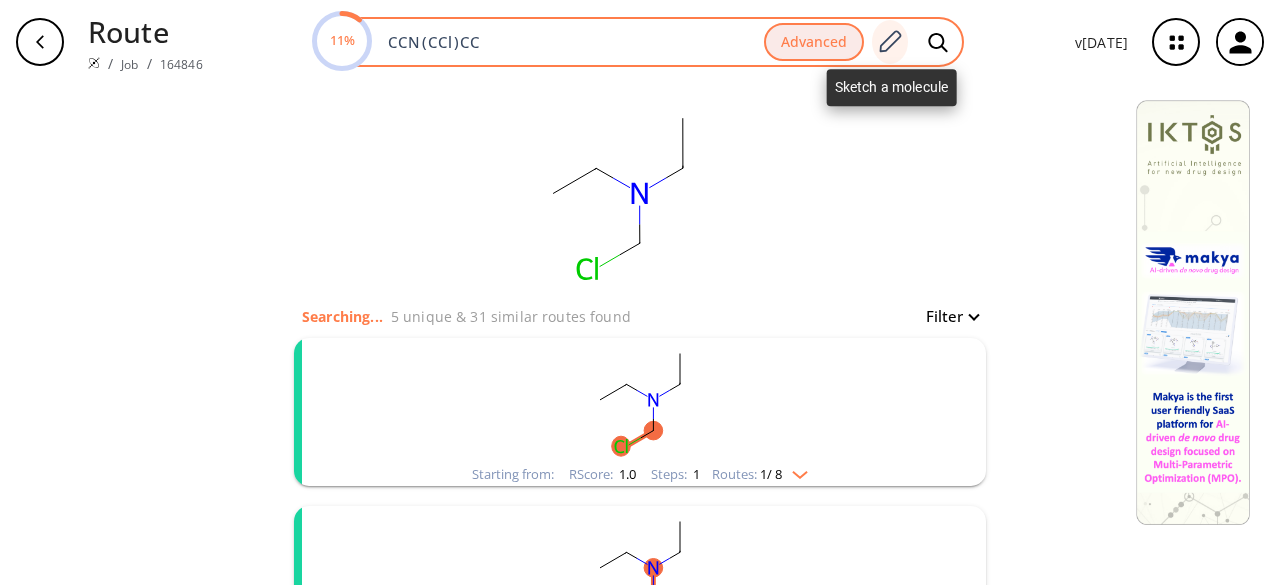 click 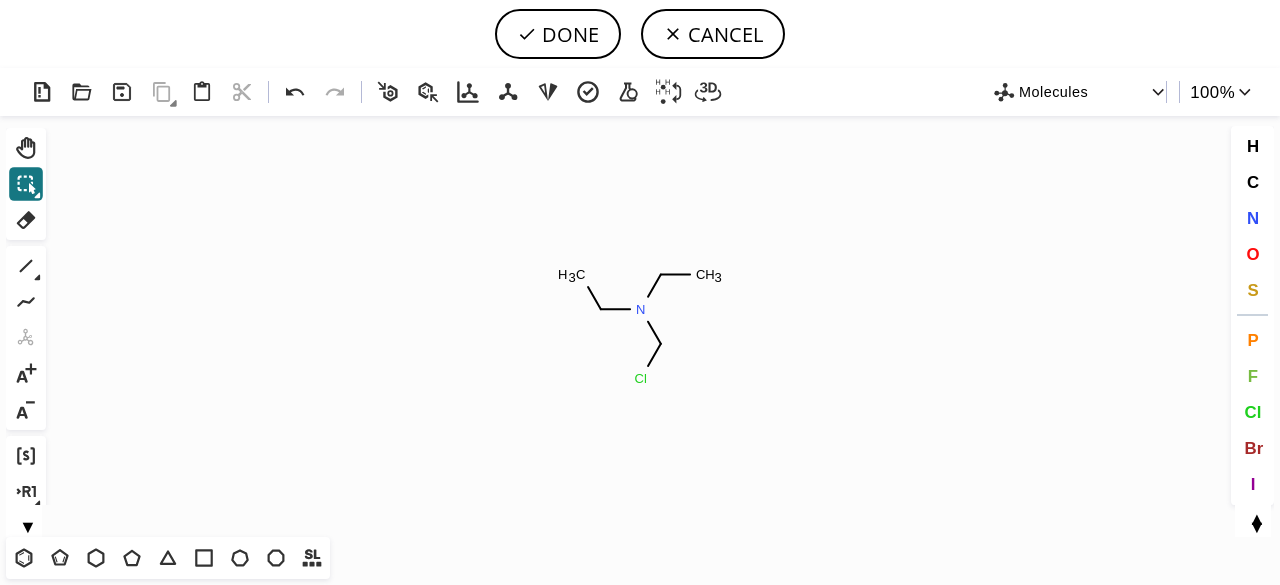 drag, startPoint x: 29, startPoint y: 215, endPoint x: 58, endPoint y: 232, distance: 33.61547 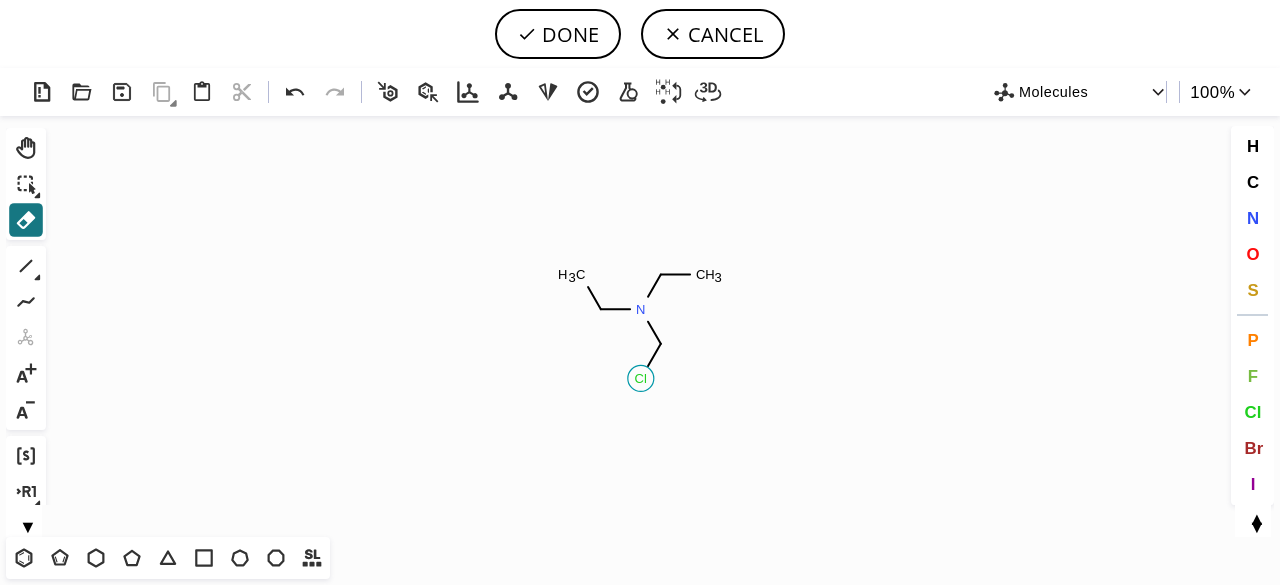click 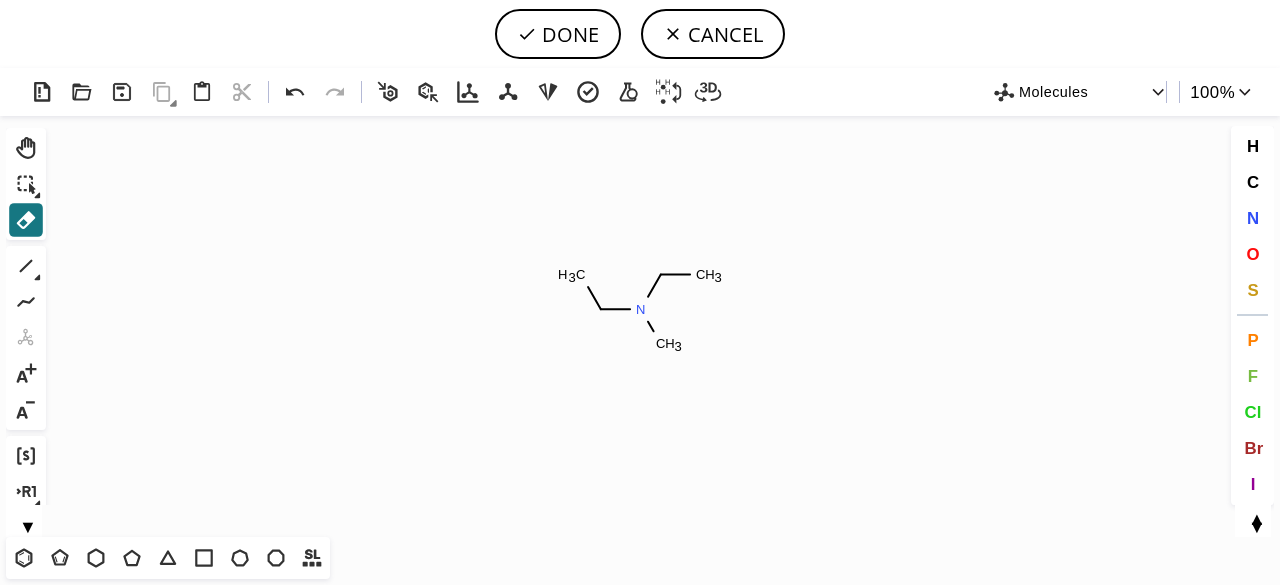 drag, startPoint x: 28, startPoint y: 265, endPoint x: 134, endPoint y: 278, distance: 106.7942 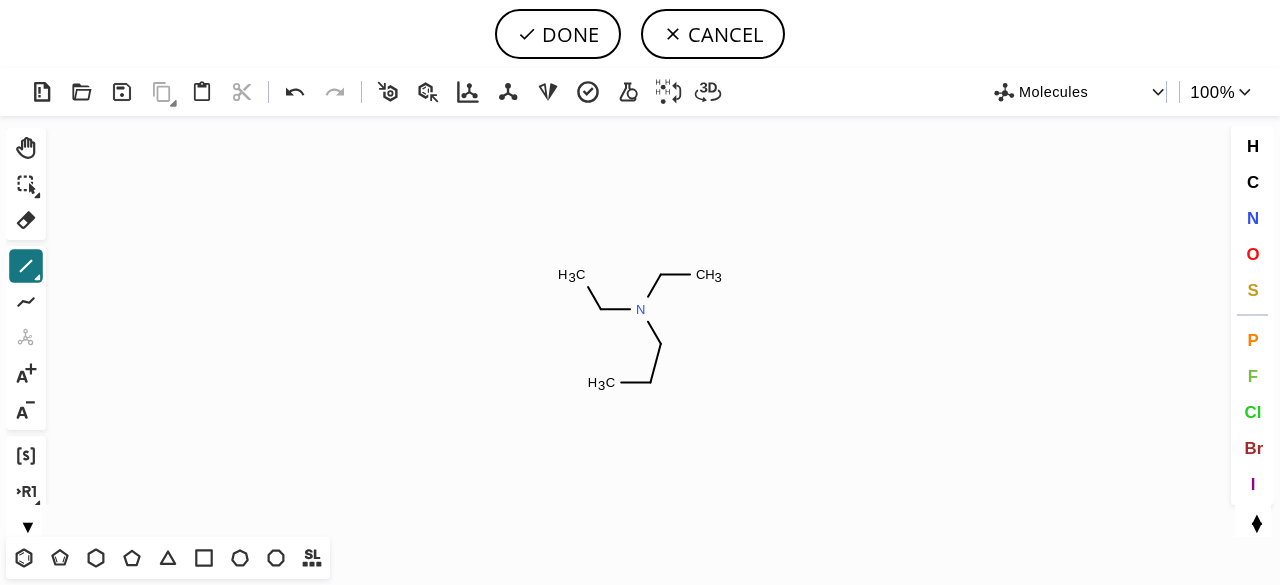 drag, startPoint x: 656, startPoint y: 378, endPoint x: 612, endPoint y: 388, distance: 45.122055 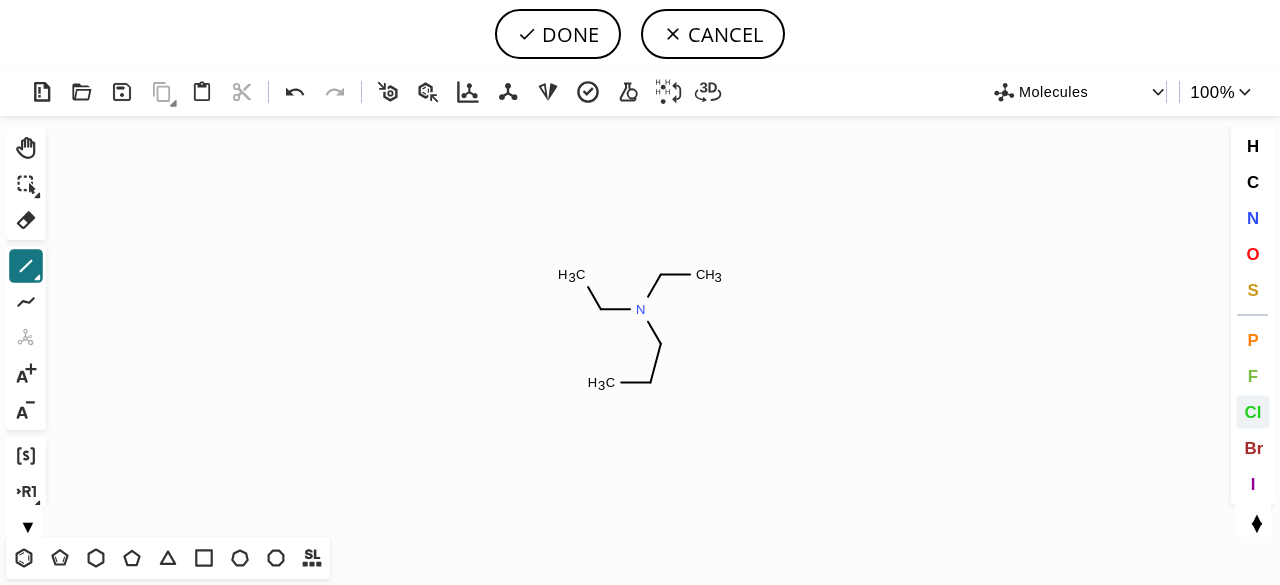 click on "Cl" at bounding box center [1252, 411] 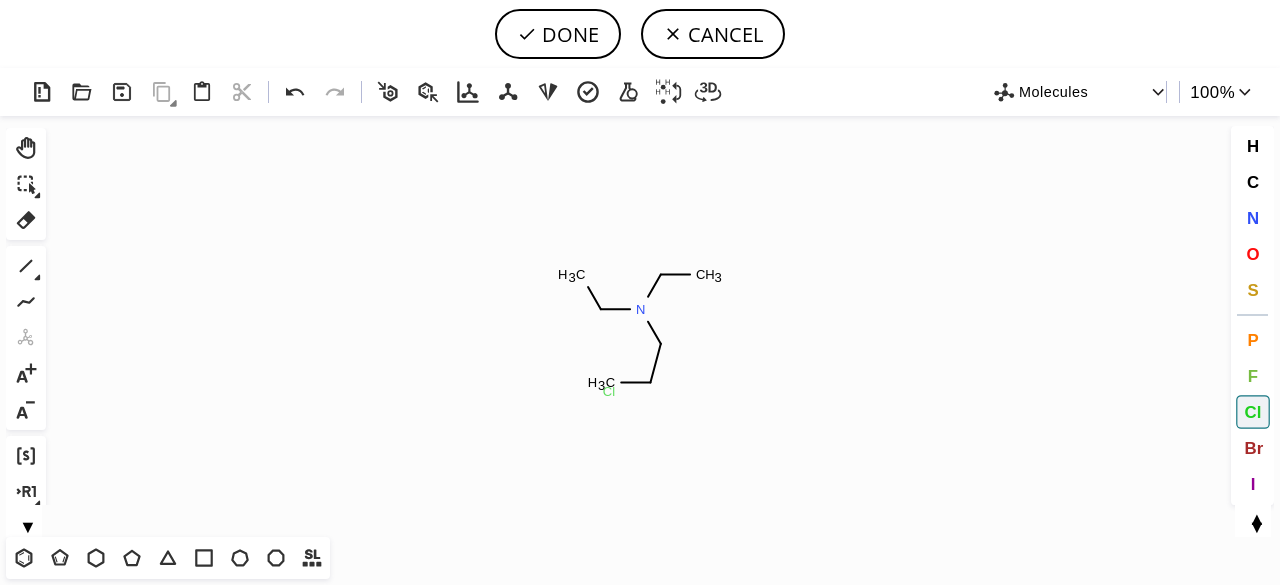 click on "Cl" 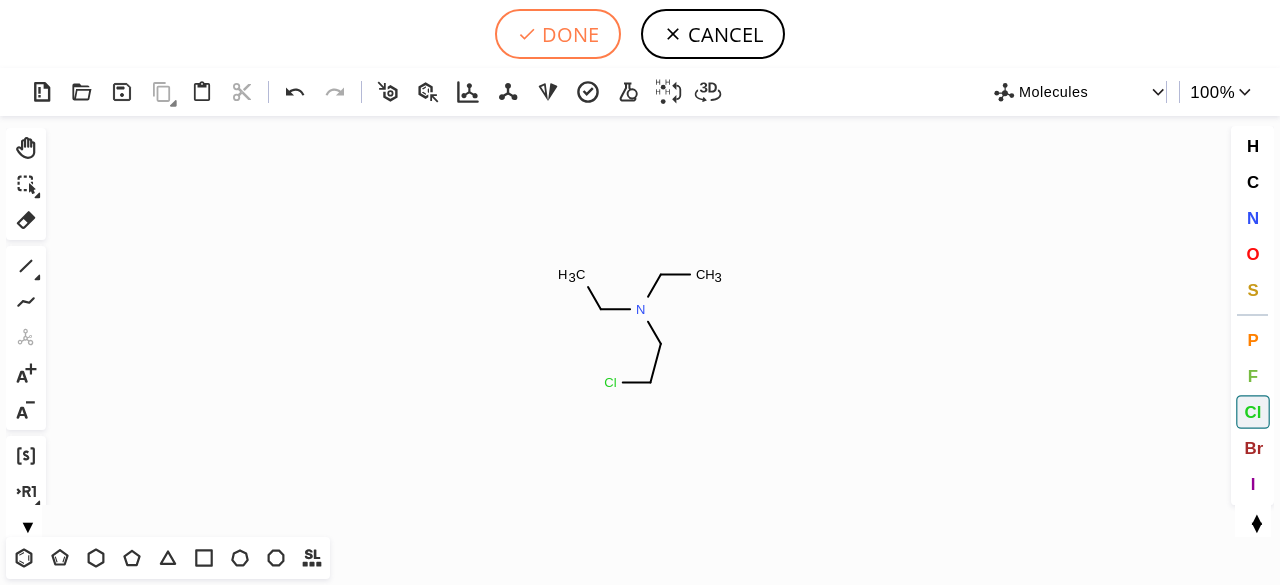 click on "DONE" at bounding box center (558, 34) 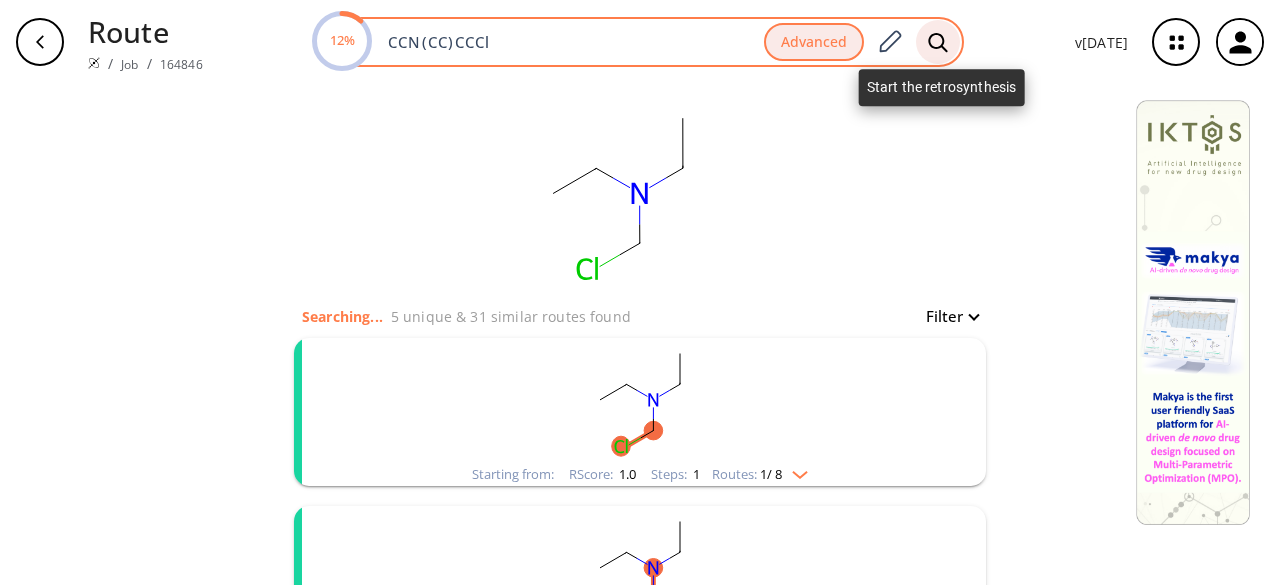 click at bounding box center (938, 42) 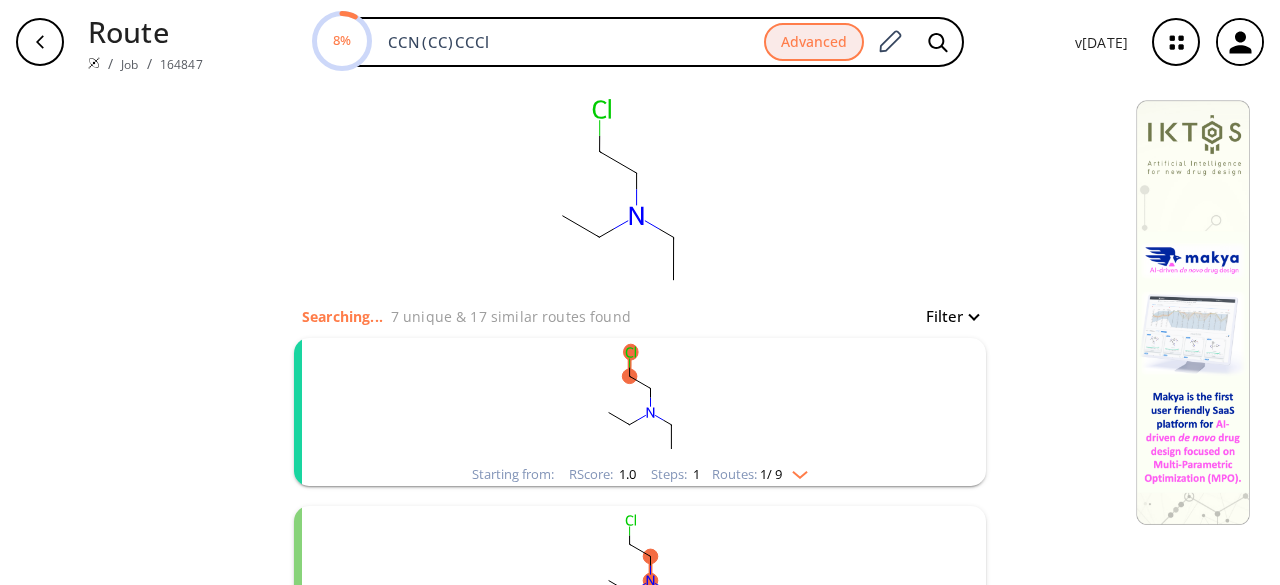click 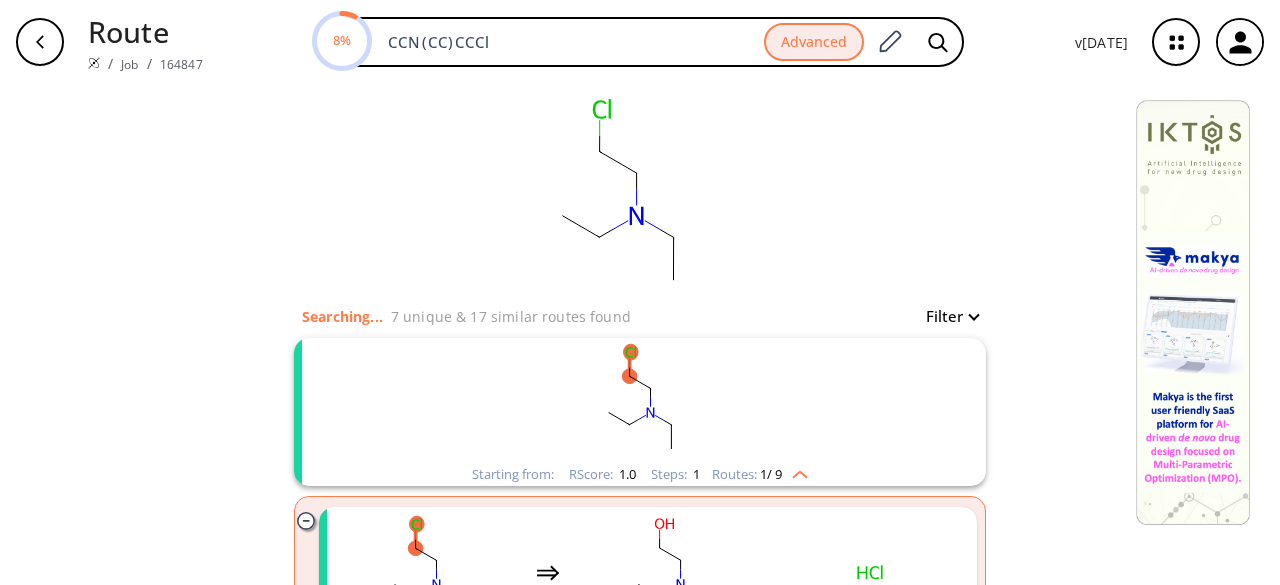 scroll, scrollTop: 200, scrollLeft: 0, axis: vertical 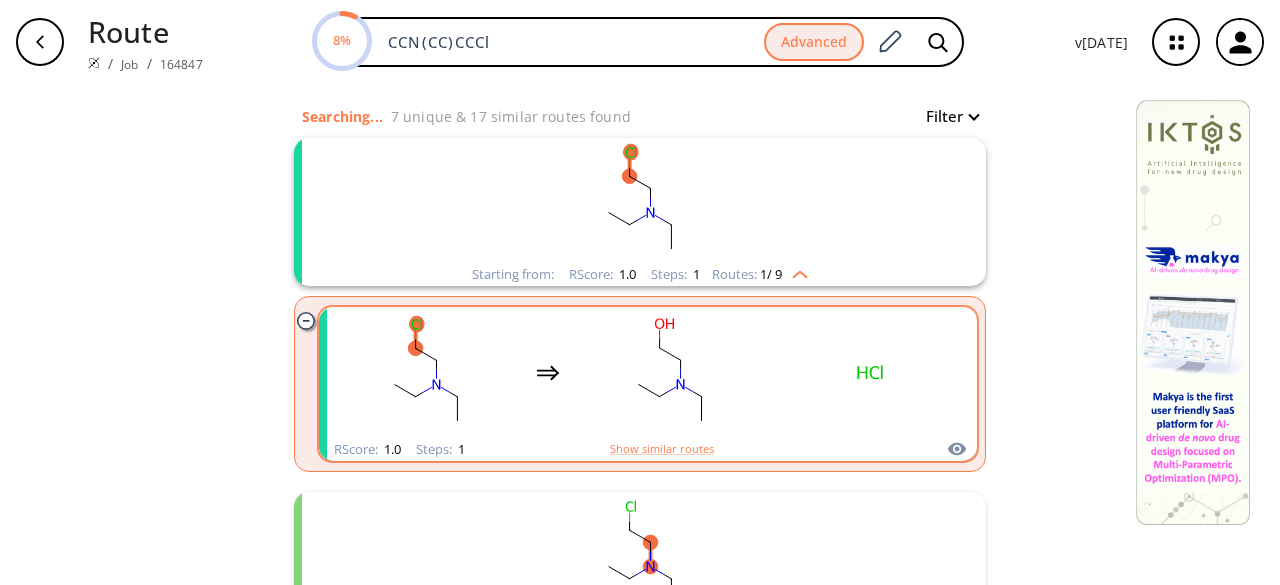click 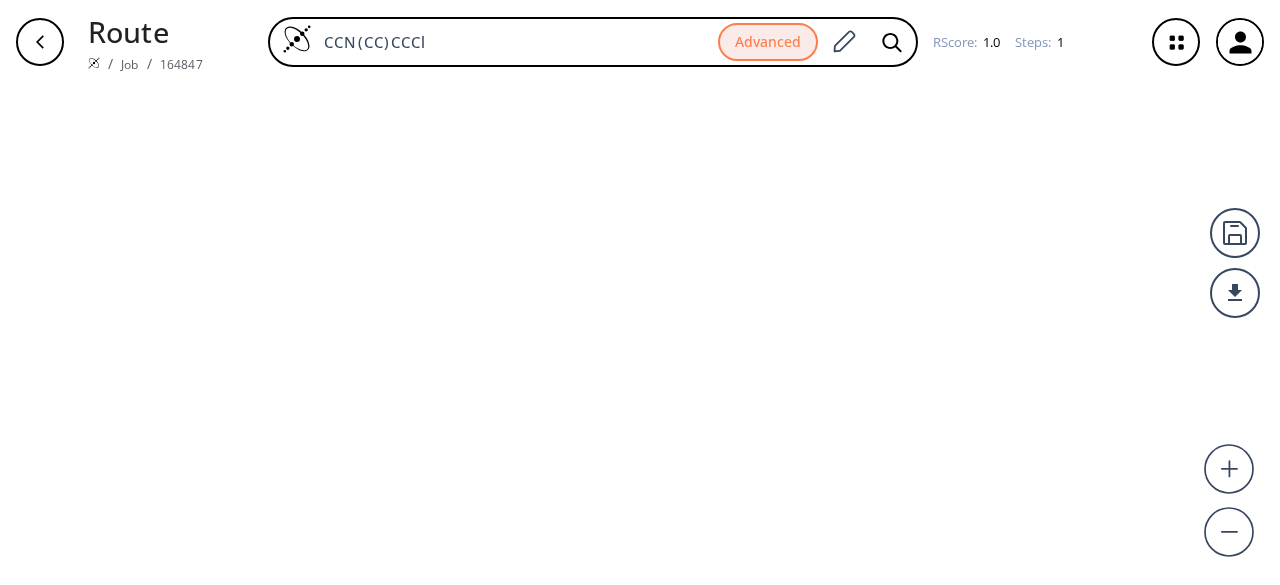 scroll, scrollTop: 0, scrollLeft: 0, axis: both 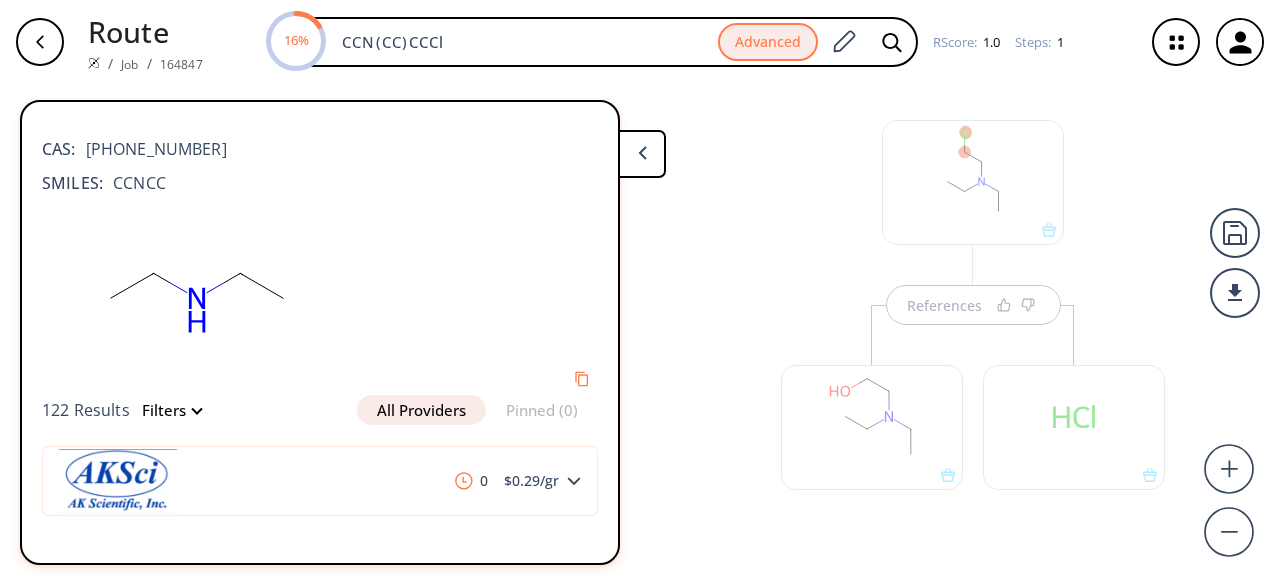 click at bounding box center (642, 154) 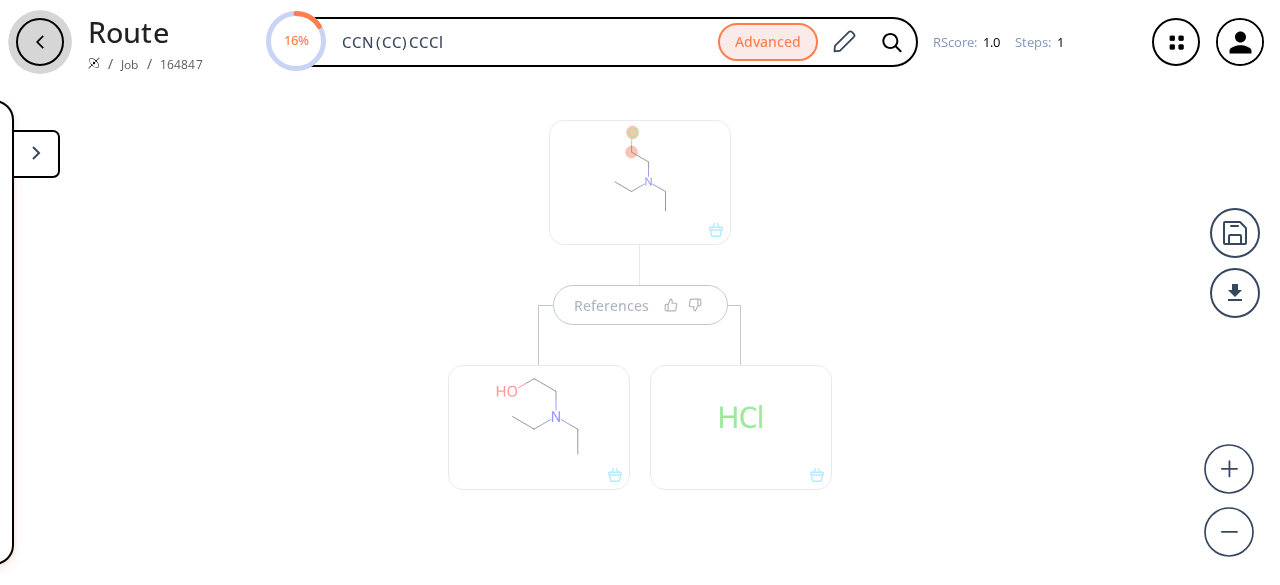 click at bounding box center (40, 42) 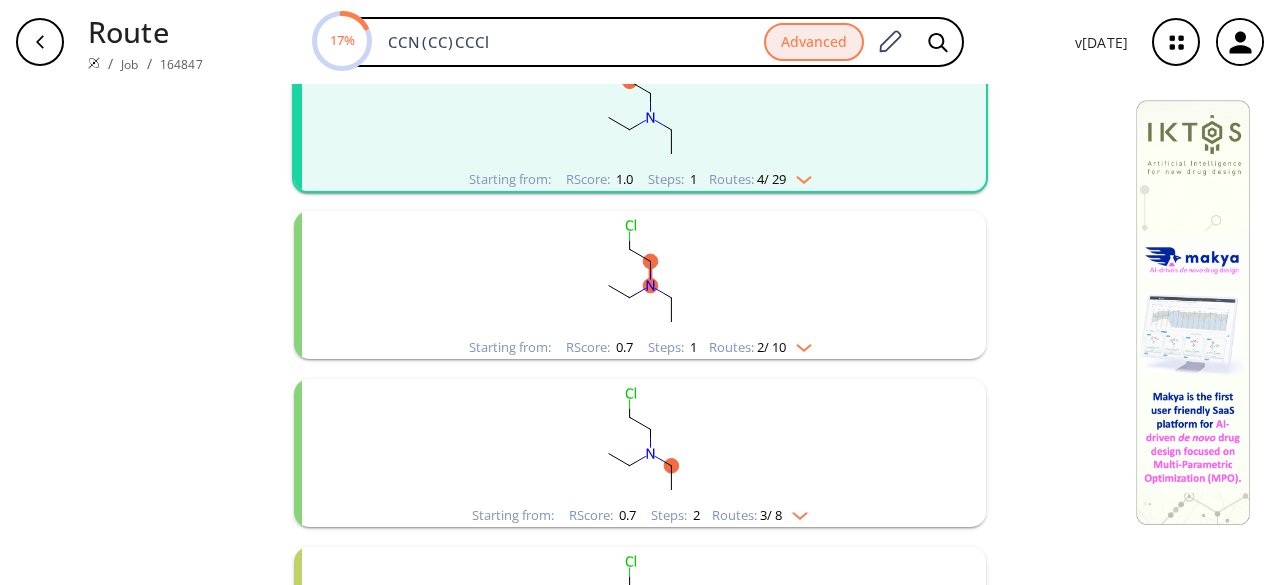 scroll, scrollTop: 200, scrollLeft: 0, axis: vertical 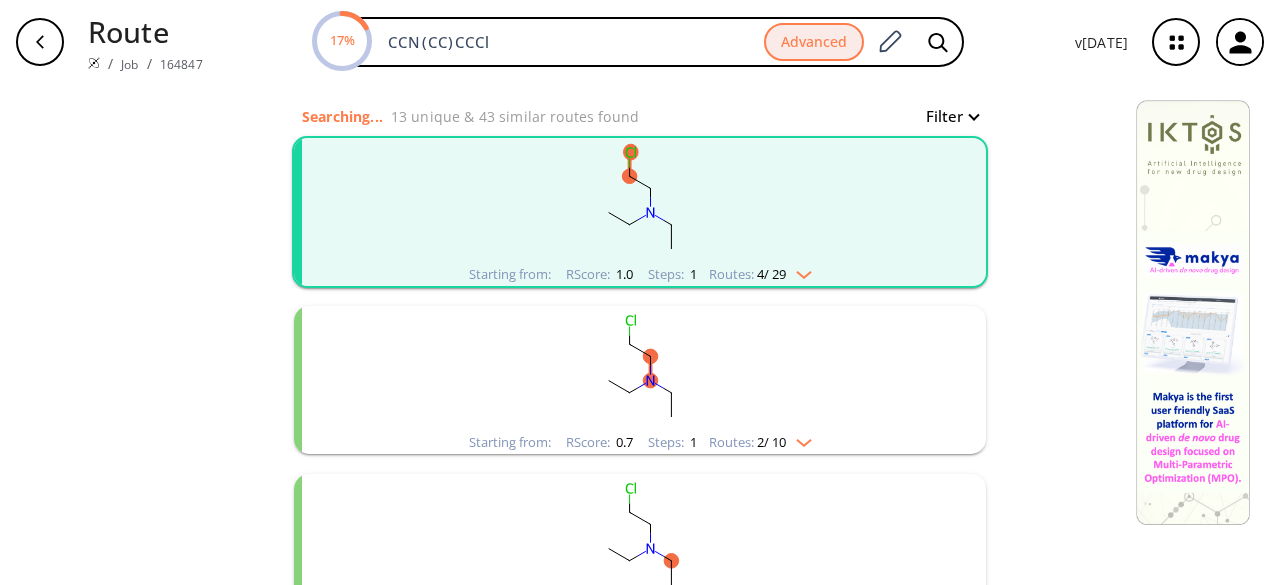 click 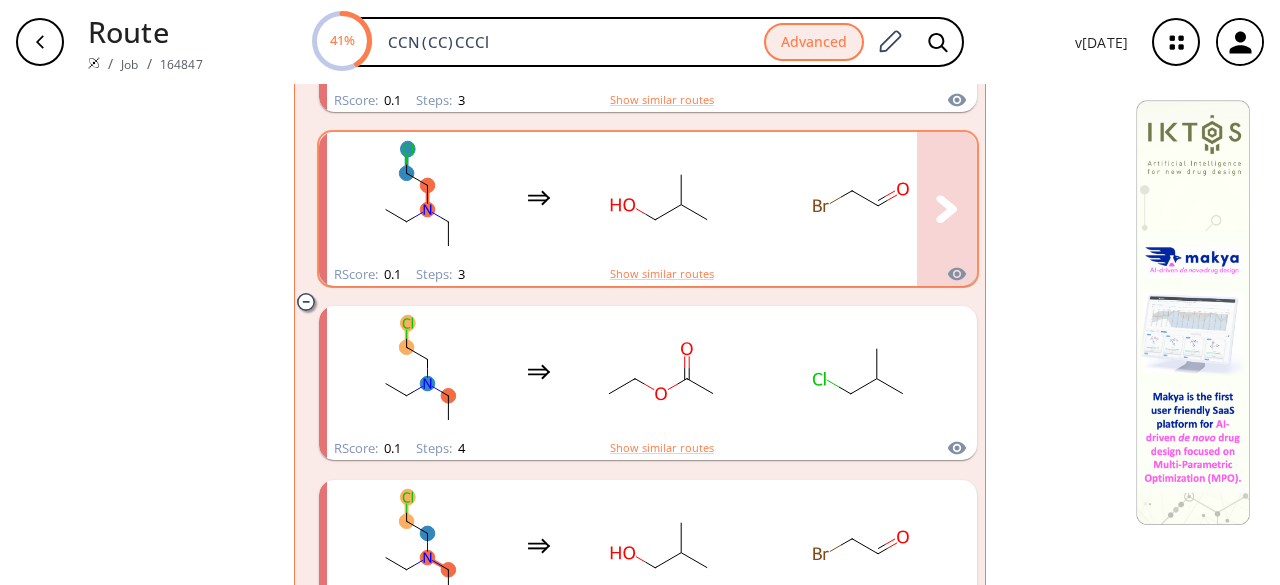 scroll, scrollTop: 900, scrollLeft: 0, axis: vertical 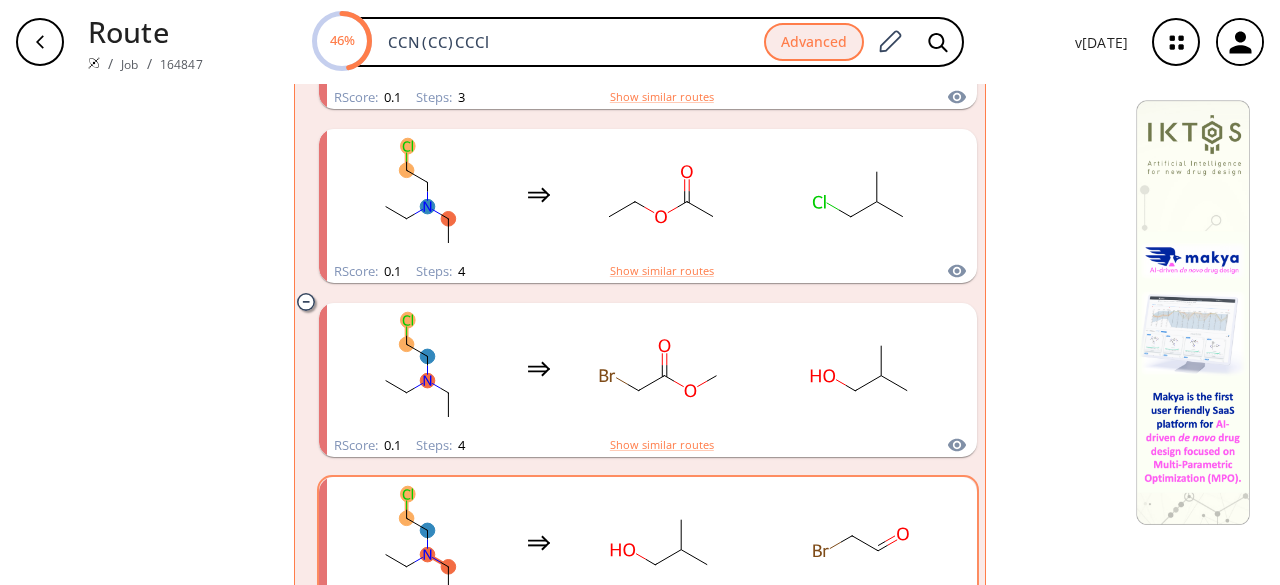 click 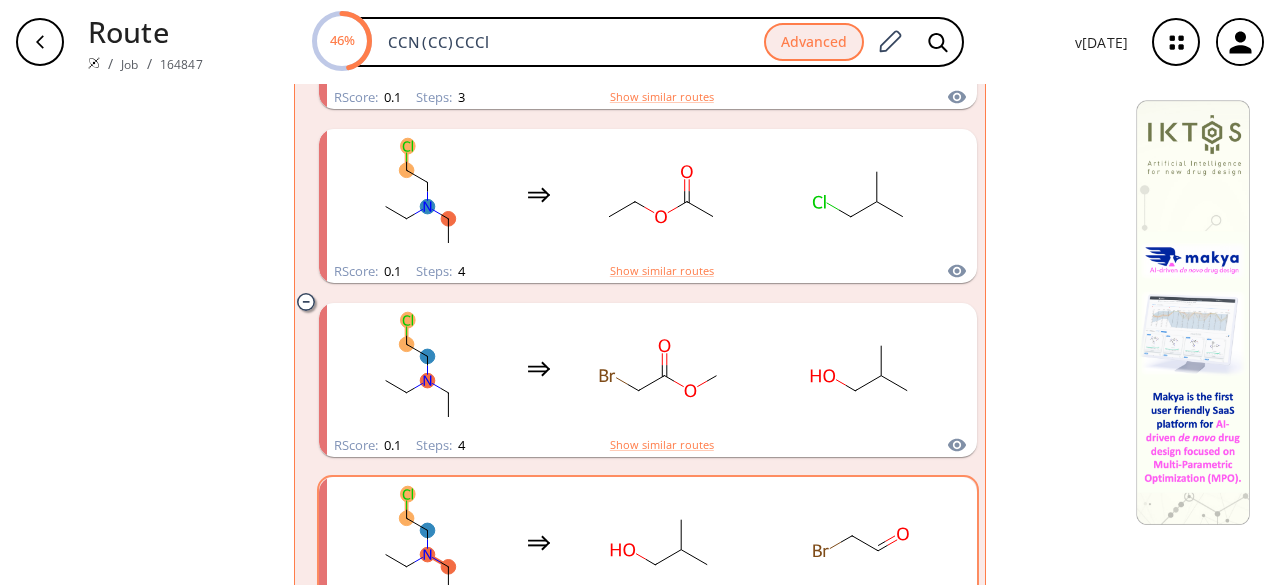 scroll, scrollTop: 0, scrollLeft: 0, axis: both 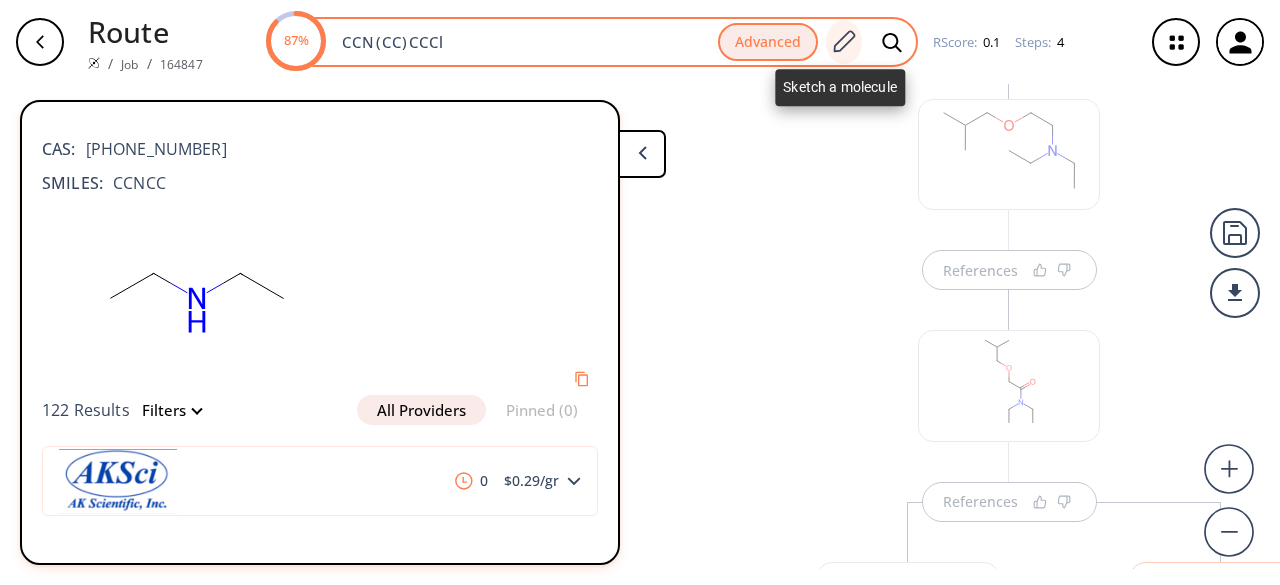 click 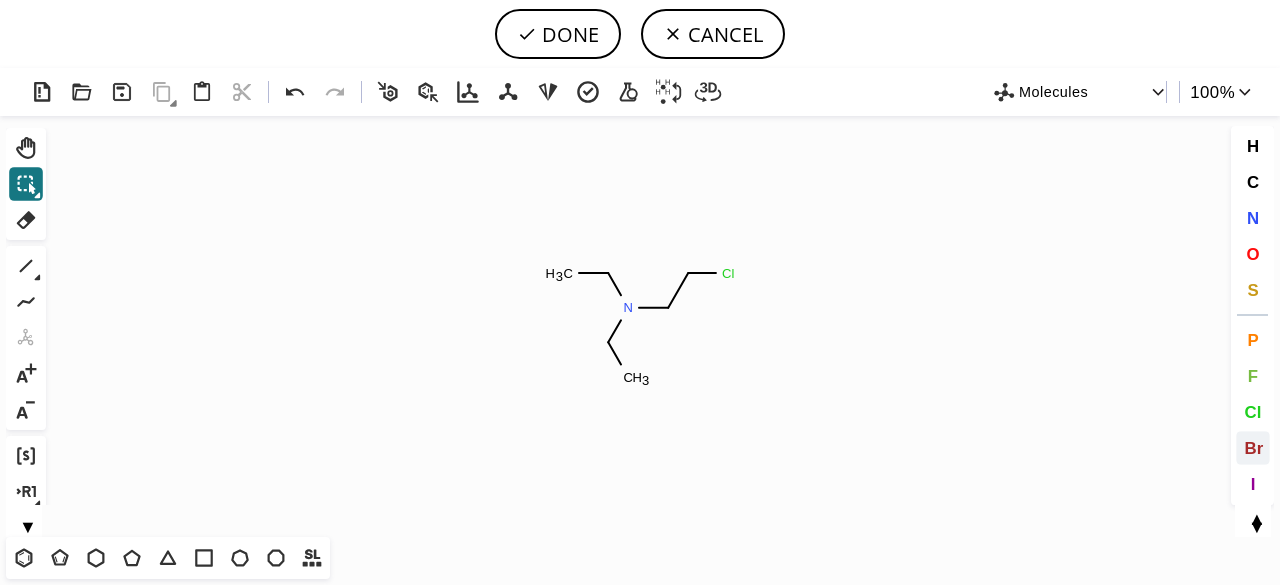 click on "Br" at bounding box center (1253, 447) 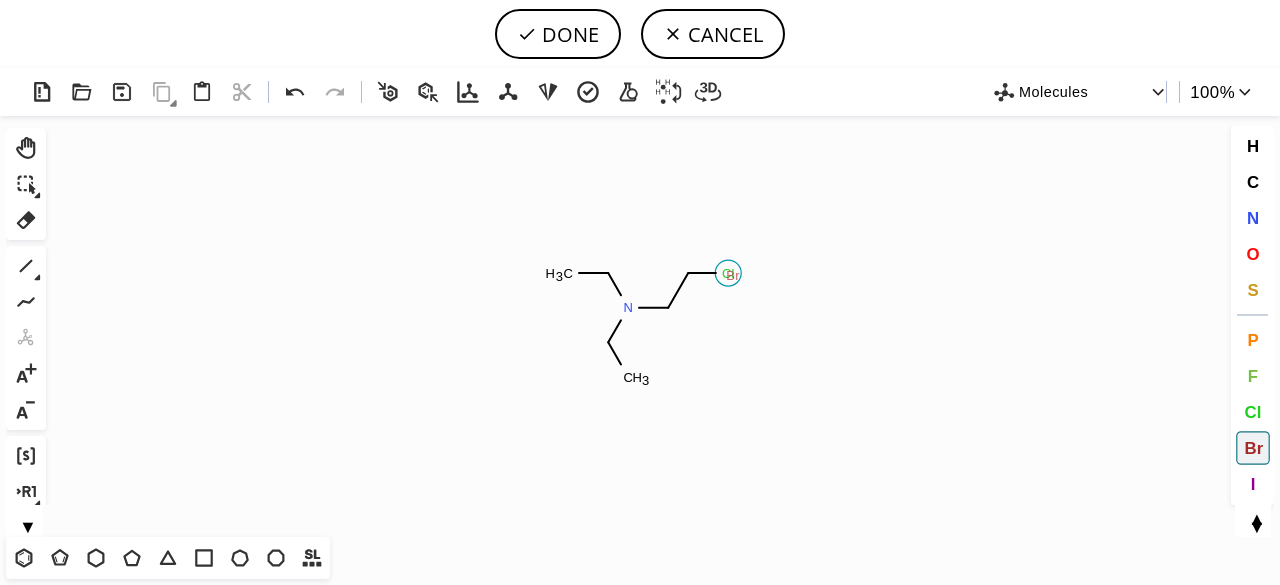 click on "Br" 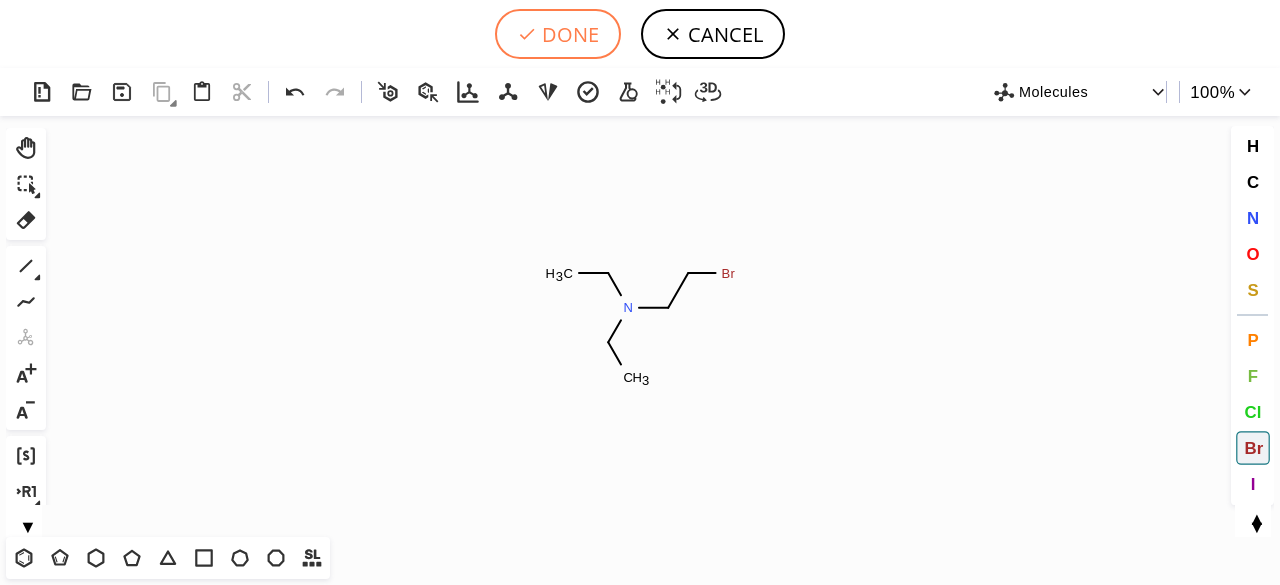 click on "DONE" at bounding box center (558, 34) 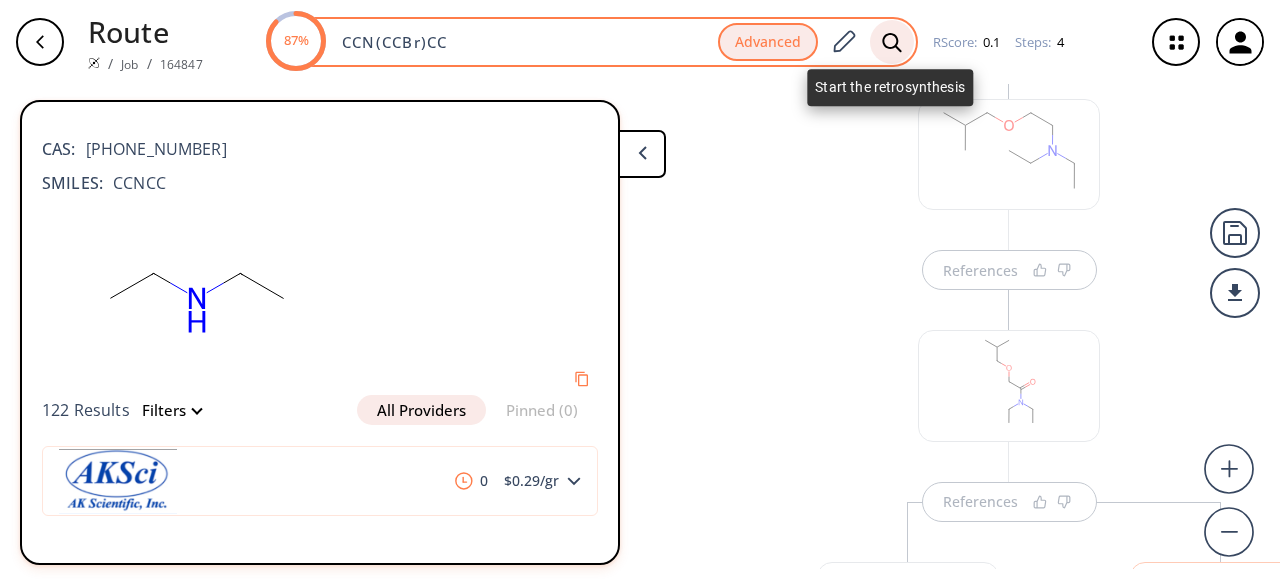 click 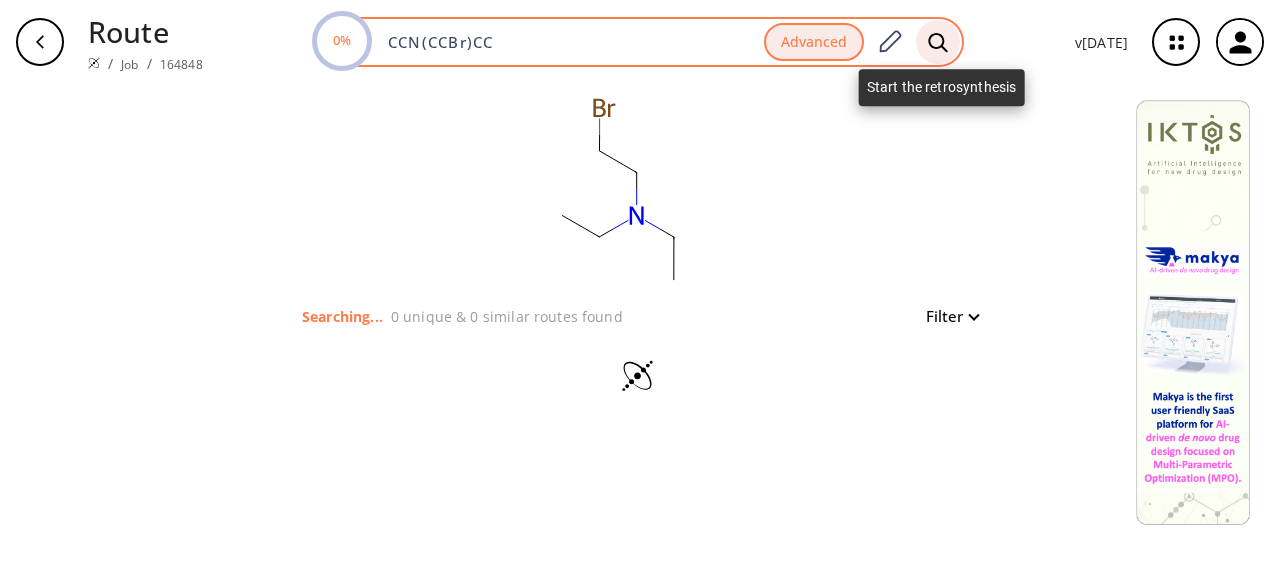 click 